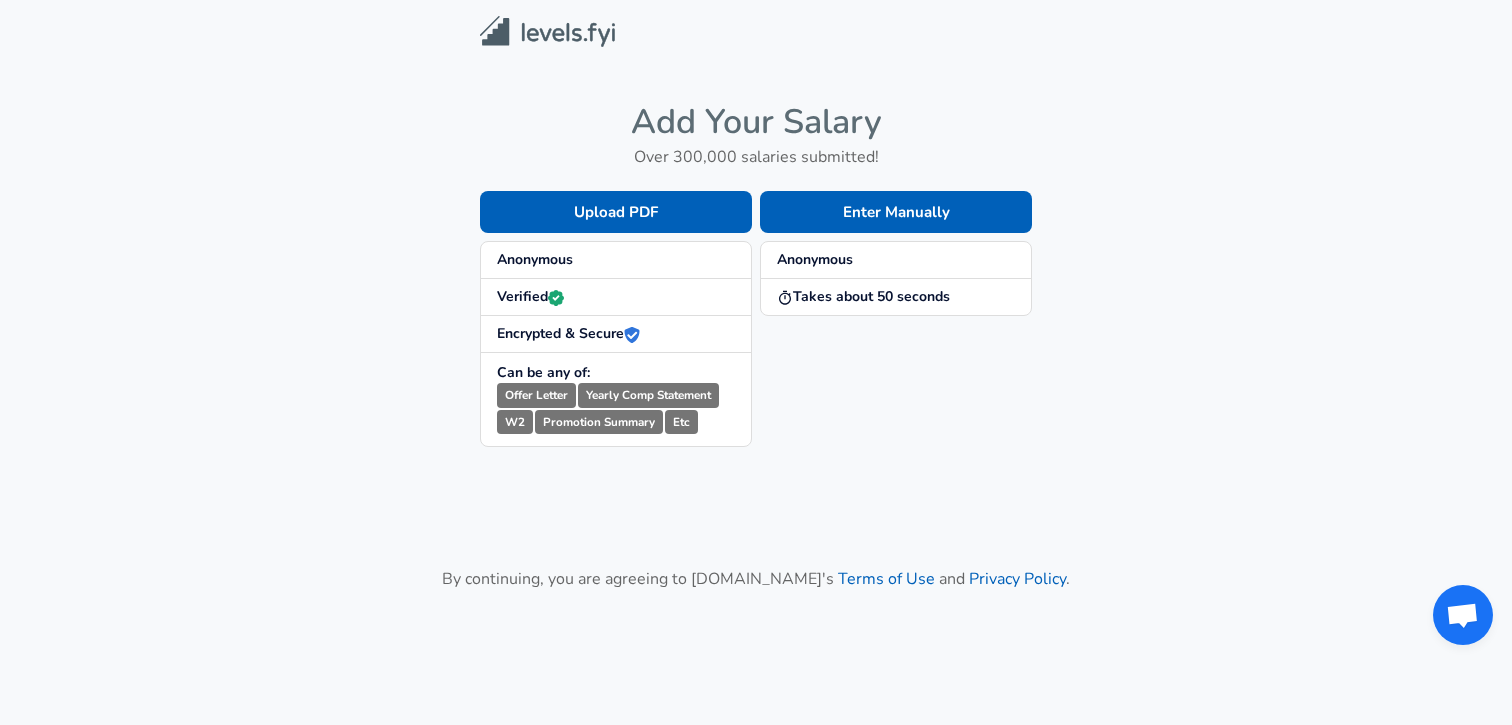 scroll, scrollTop: 0, scrollLeft: 0, axis: both 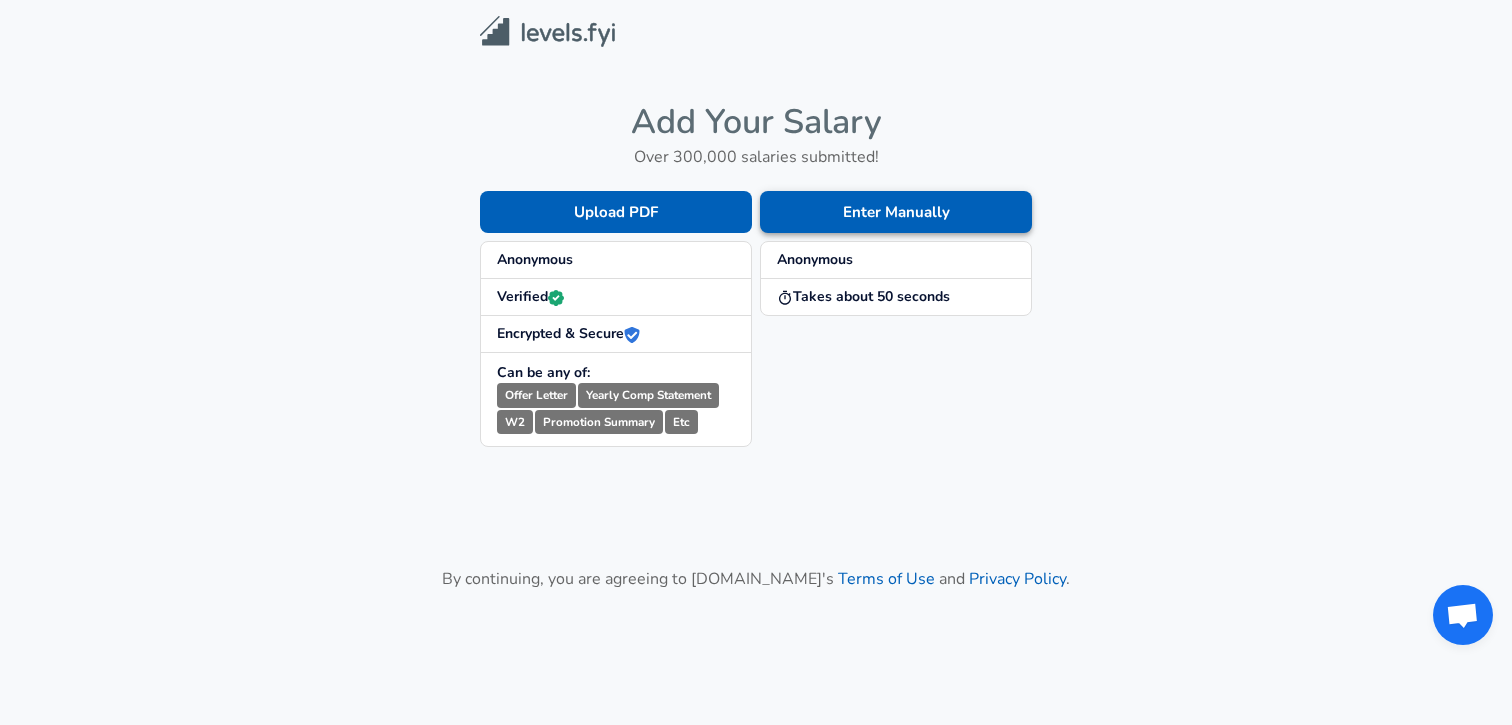 click on "Enter Manually" at bounding box center [896, 212] 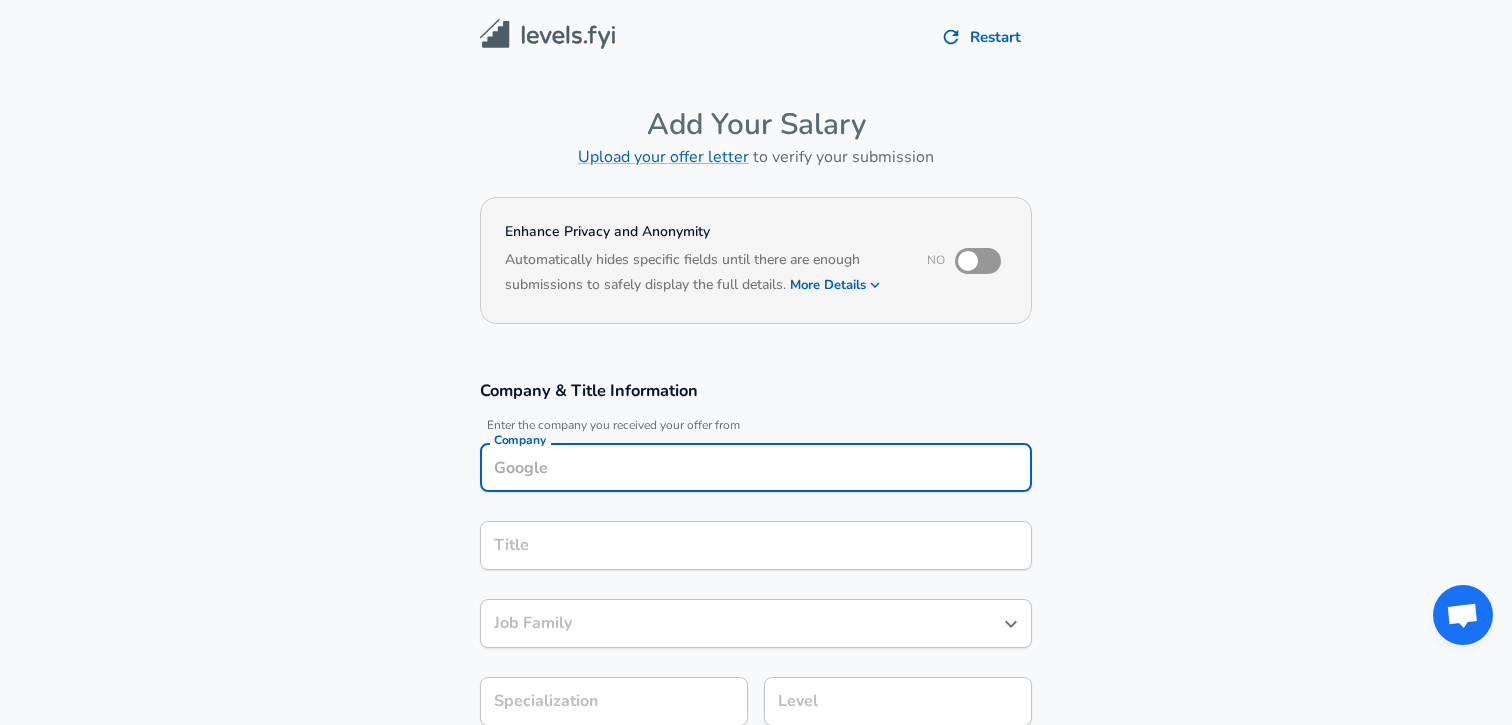 scroll, scrollTop: 20, scrollLeft: 0, axis: vertical 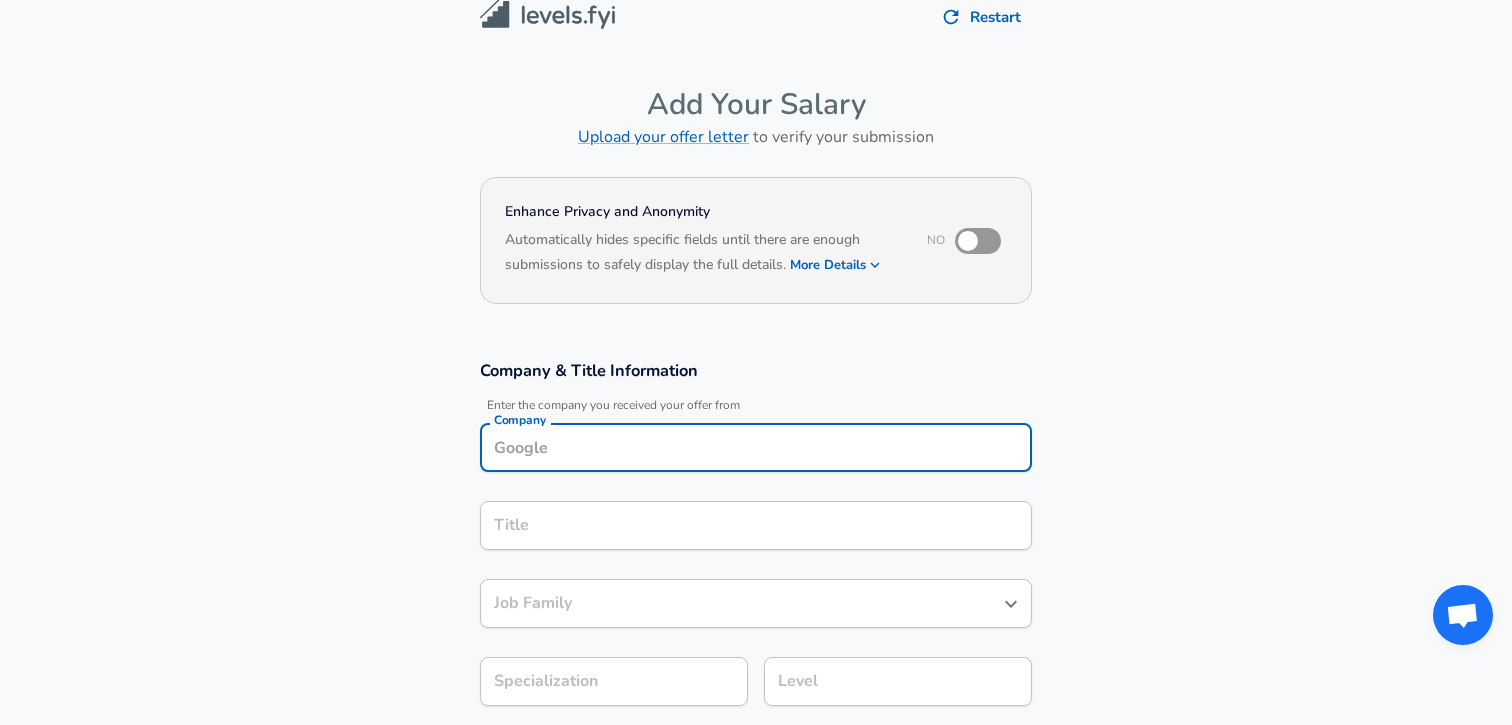 click on "Company" at bounding box center [756, 447] 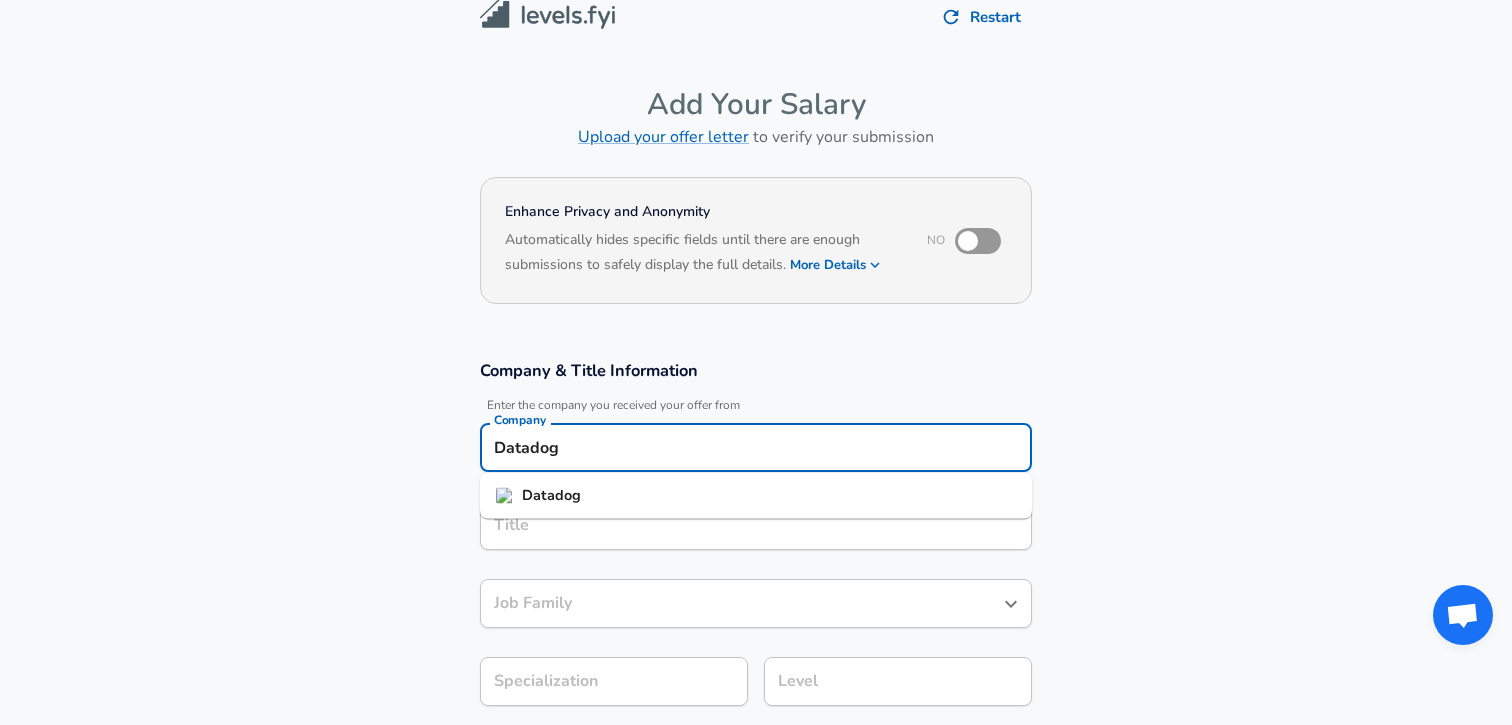 click on "Datadog" at bounding box center [551, 495] 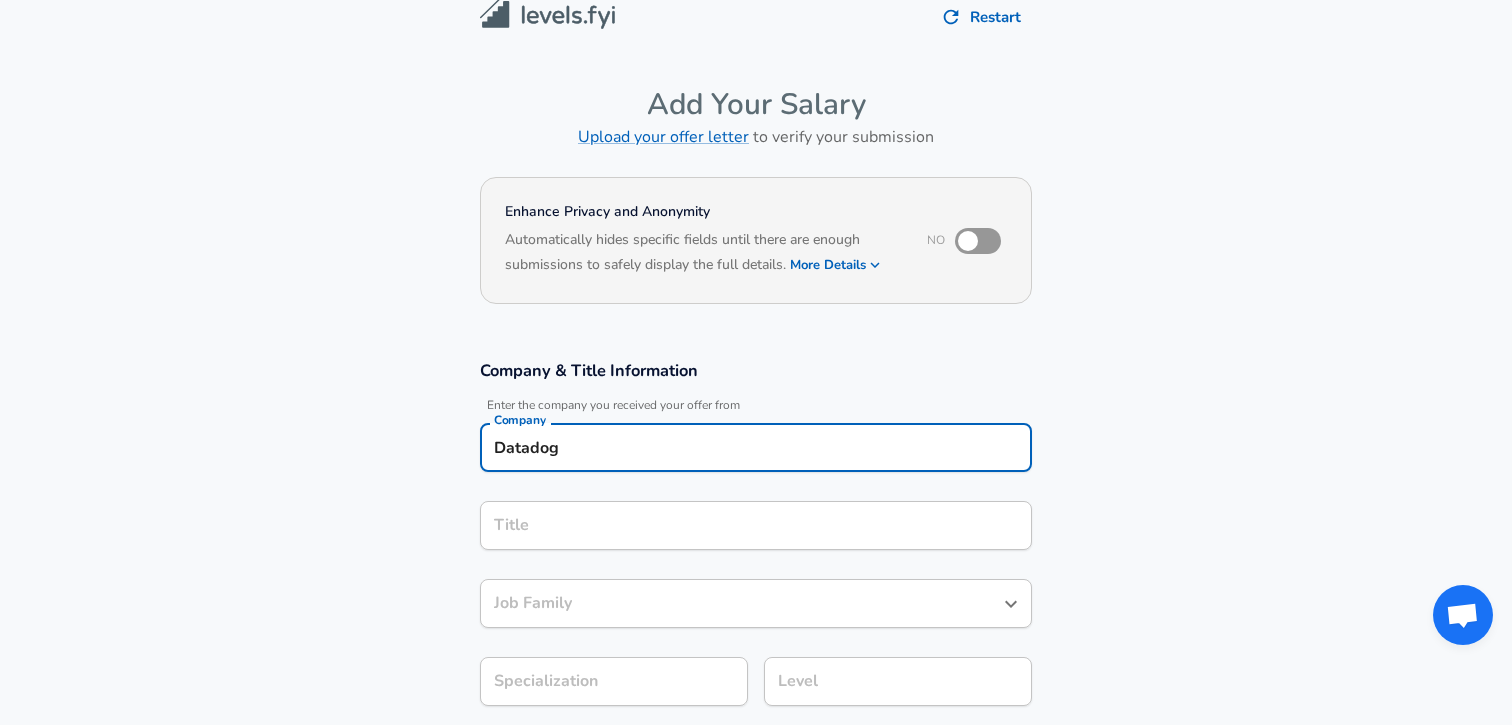 type on "Datadog" 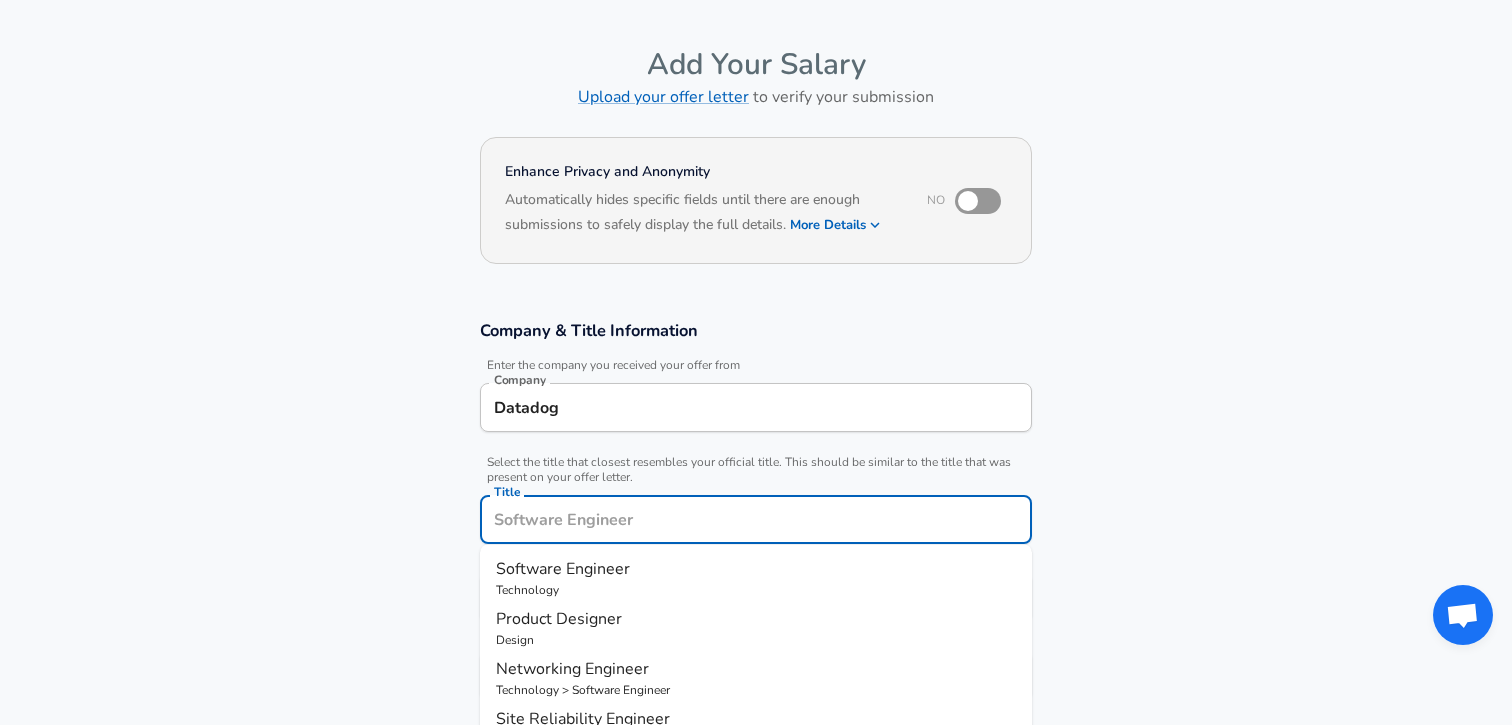 click on "Title" at bounding box center [756, 519] 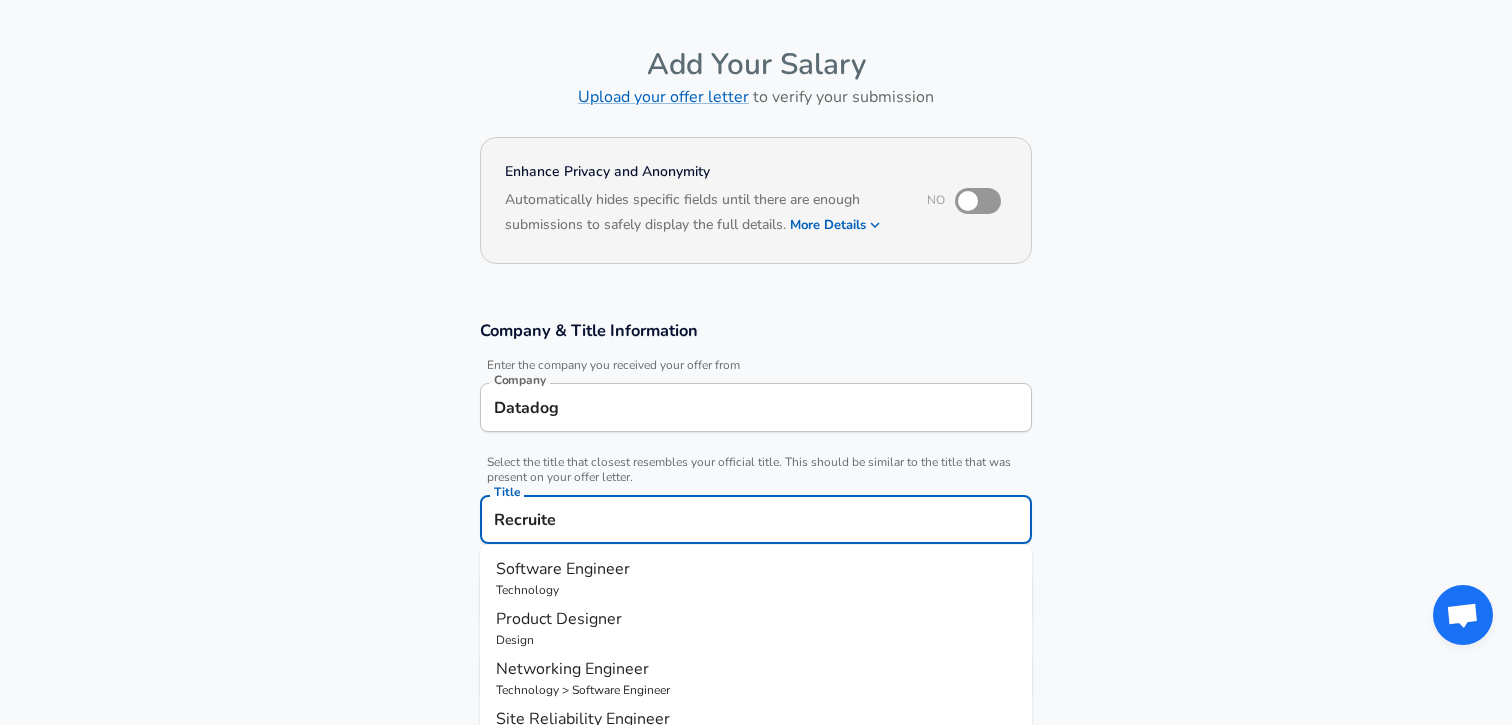 type on "Recruiter" 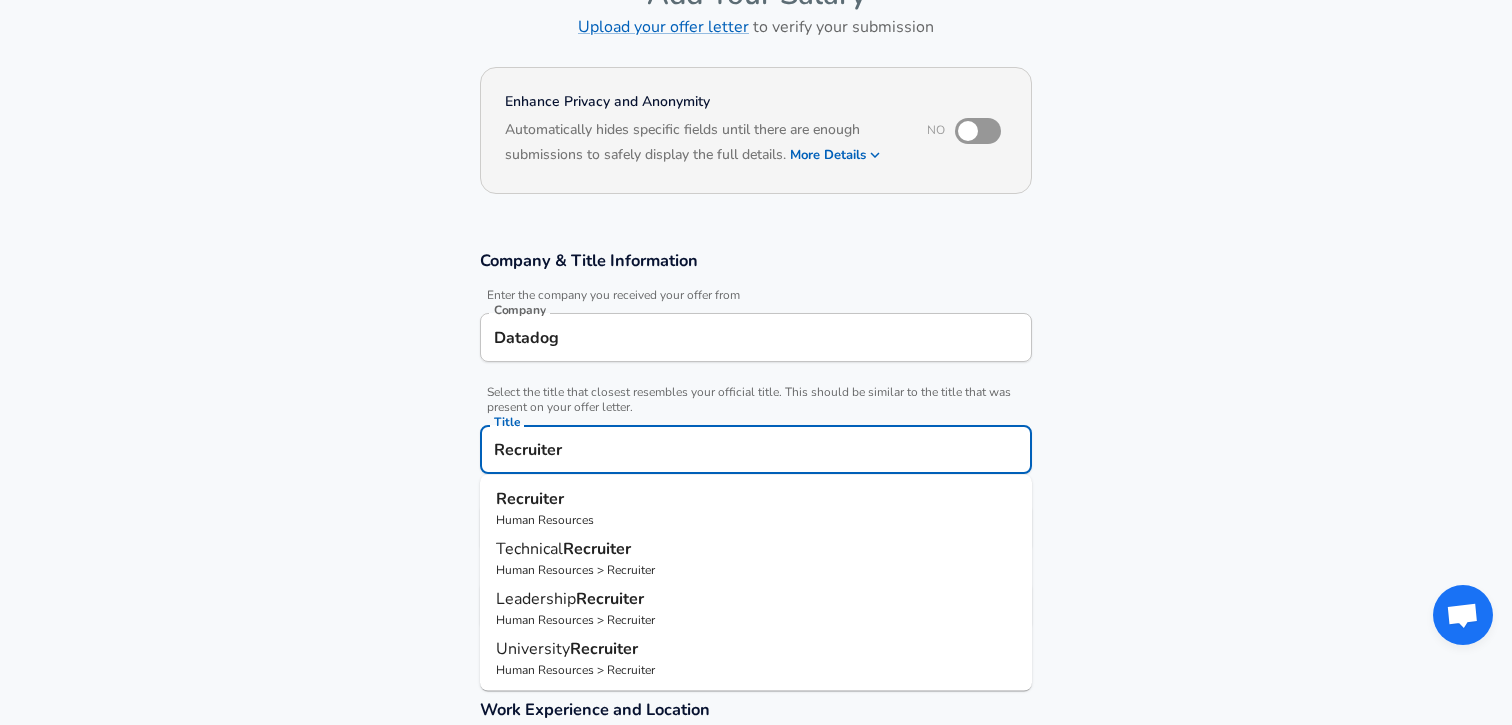 scroll, scrollTop: 137, scrollLeft: 0, axis: vertical 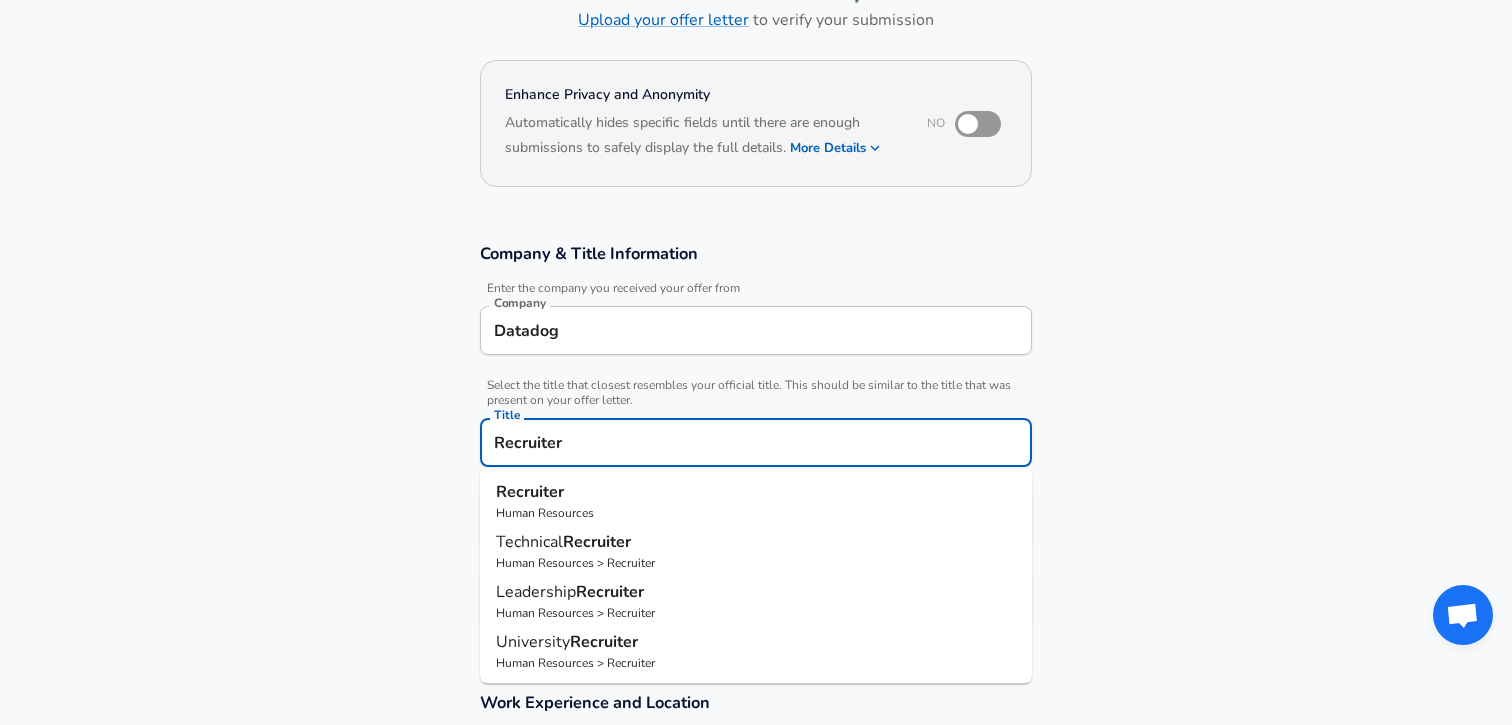 click on "Recruiter" at bounding box center (756, 492) 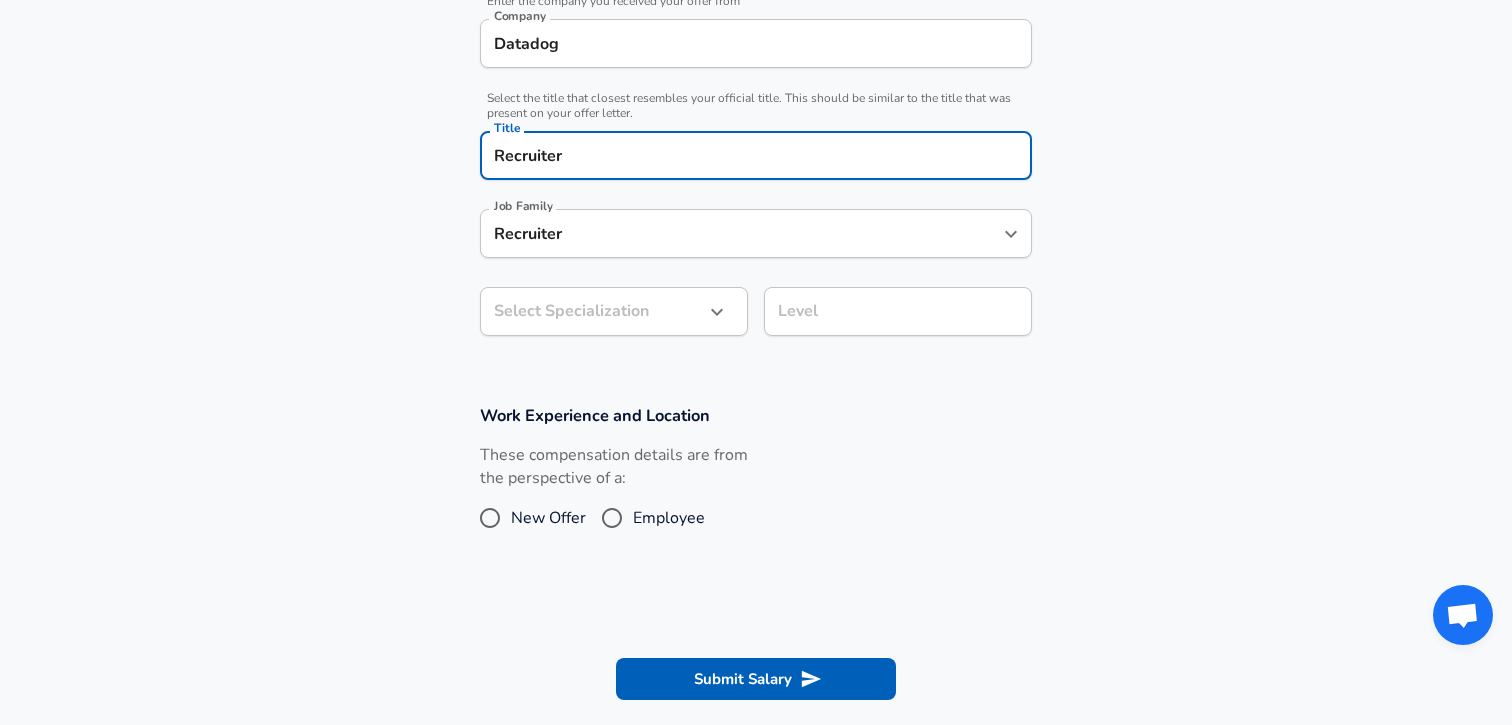 click on "Job Family Recruiter Job Family" at bounding box center [756, 232] 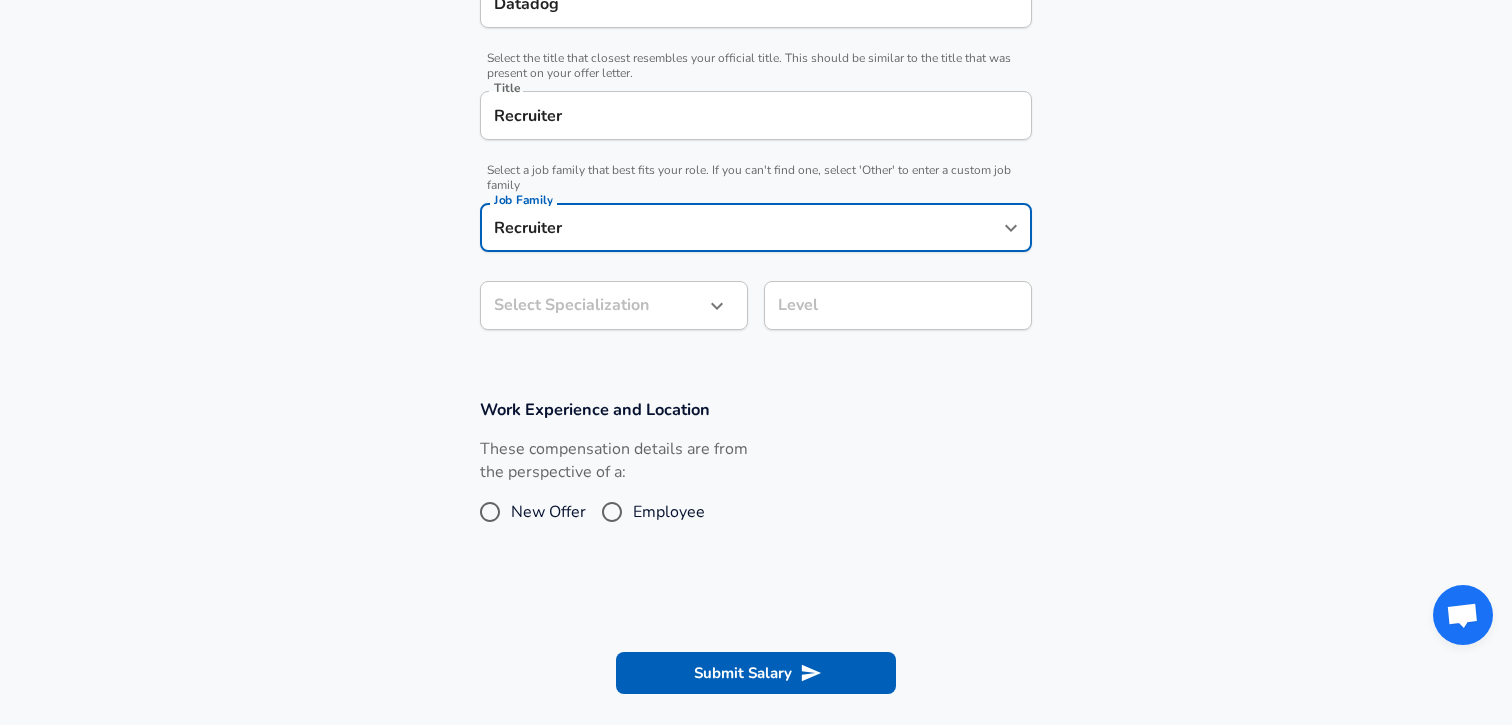 click on "Level" at bounding box center [898, 305] 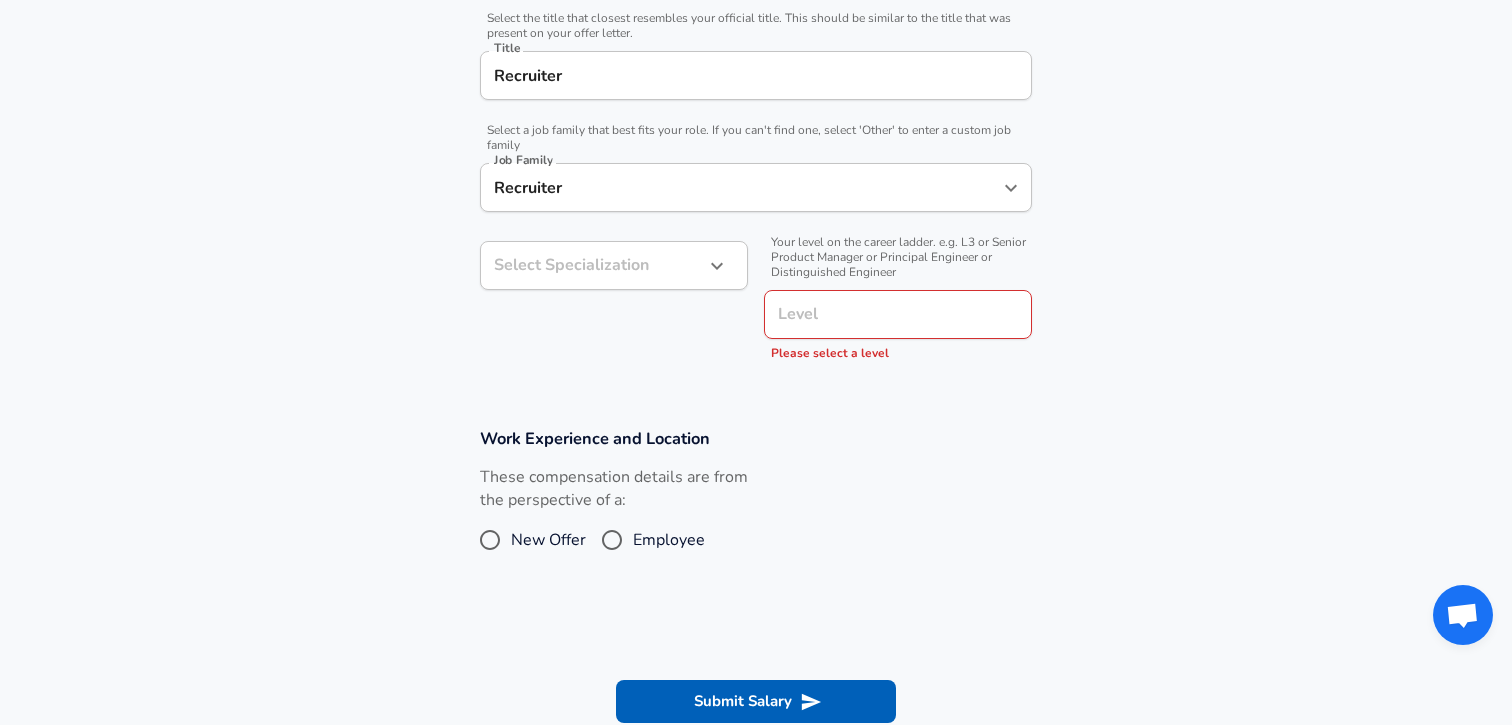 click on "Select Specialization ​ Select Specialization" at bounding box center (606, 298) 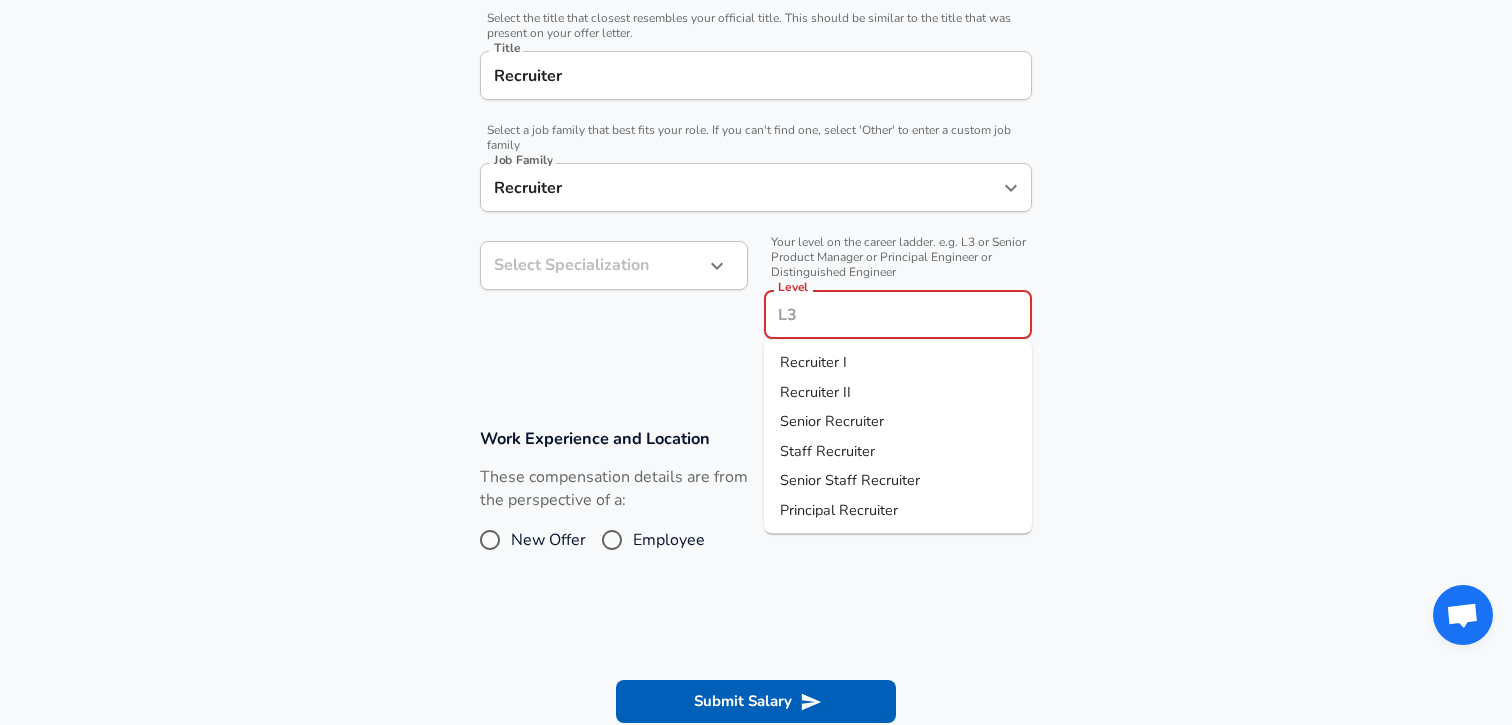 click on "Recruiter II" at bounding box center [815, 391] 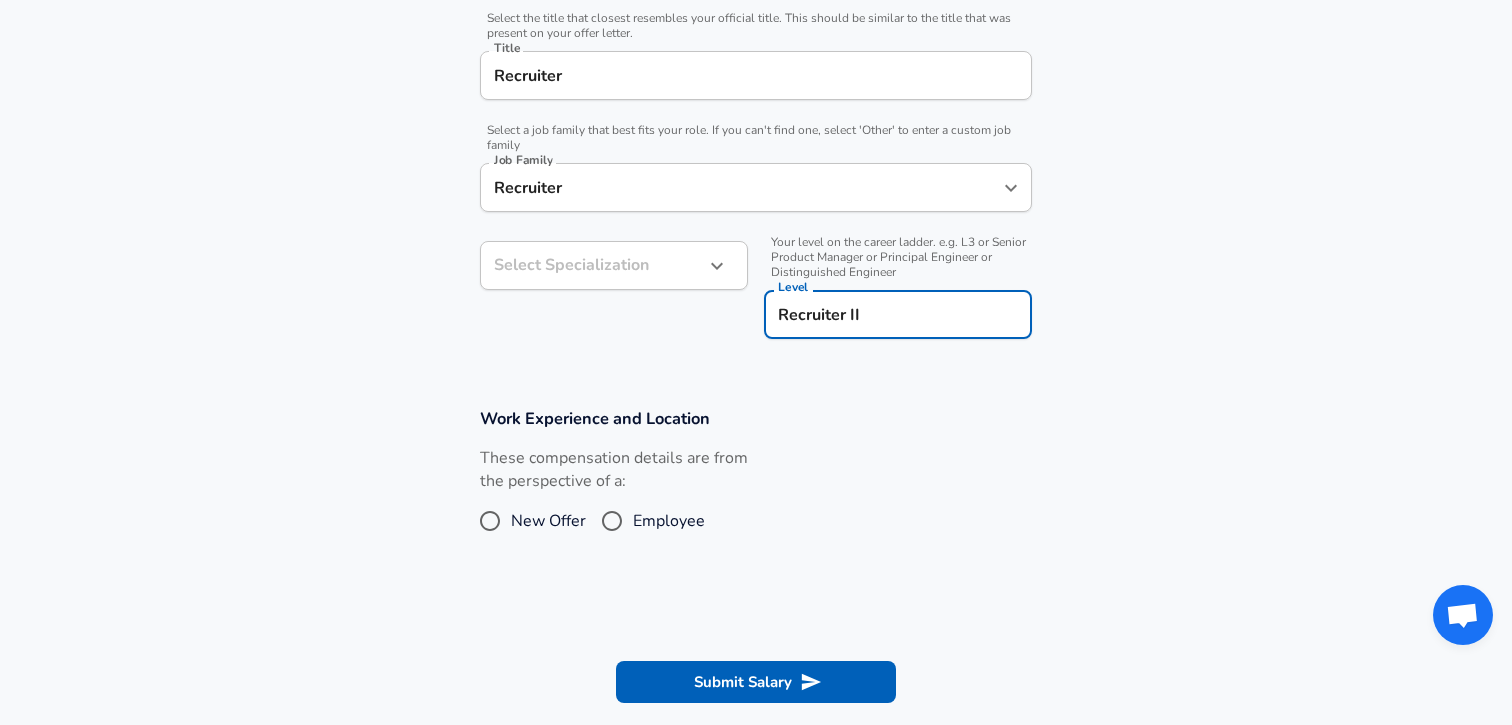 click on "Restart Add Your Salary Upload your offer letter   to verify your submission Enhance Privacy and Anonymity No Automatically hides specific fields until there are enough submissions to safely display the full details.   More Details Based on your submission and the data points that we have already collected, we will automatically hide and anonymize specific fields if there aren't enough data points to remain sufficiently anonymous. Company & Title Information   Enter the company you received your offer from Company Datadog Company   Select the title that closest resembles your official title. This should be similar to the title that was present on your offer letter. Title Recruiter Title   Select a job family that best fits your role. If you can't find one, select 'Other' to enter a custom job family Job Family Recruiter Job Family Select Specialization ​ Select Specialization   Your level on the career ladder. e.g. L3 or Senior Product Manager or Principal Engineer or Distinguished Engineer Level Level" at bounding box center (756, -142) 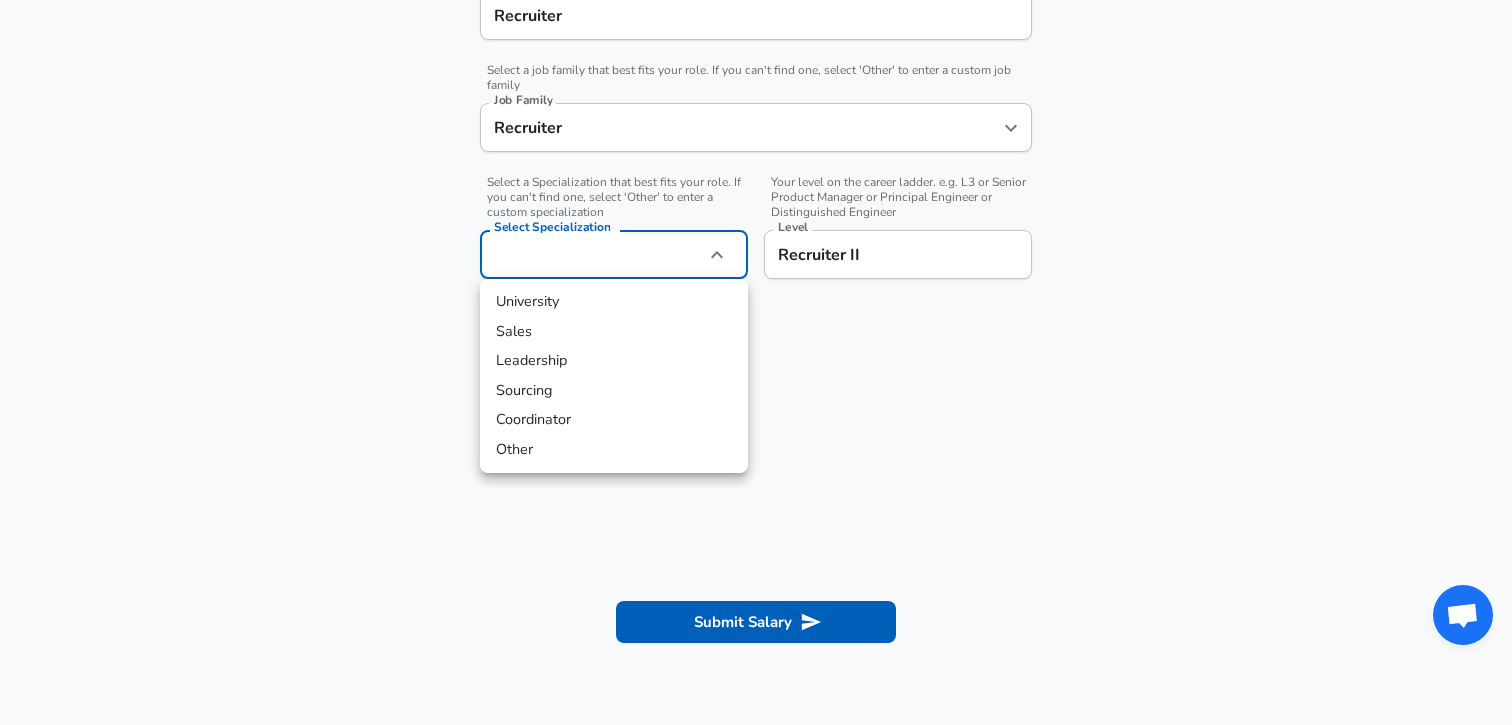 click at bounding box center [756, 362] 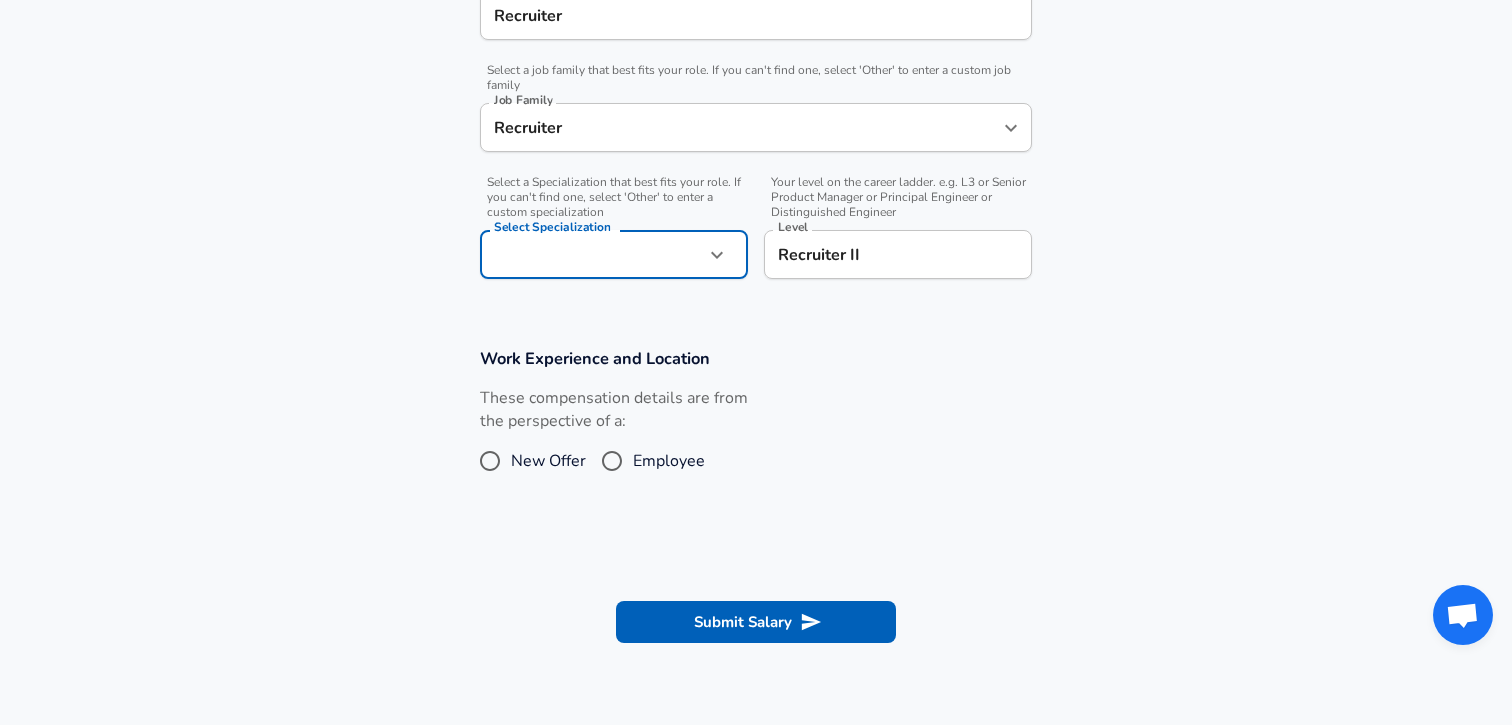 click on "Employee" at bounding box center [612, 461] 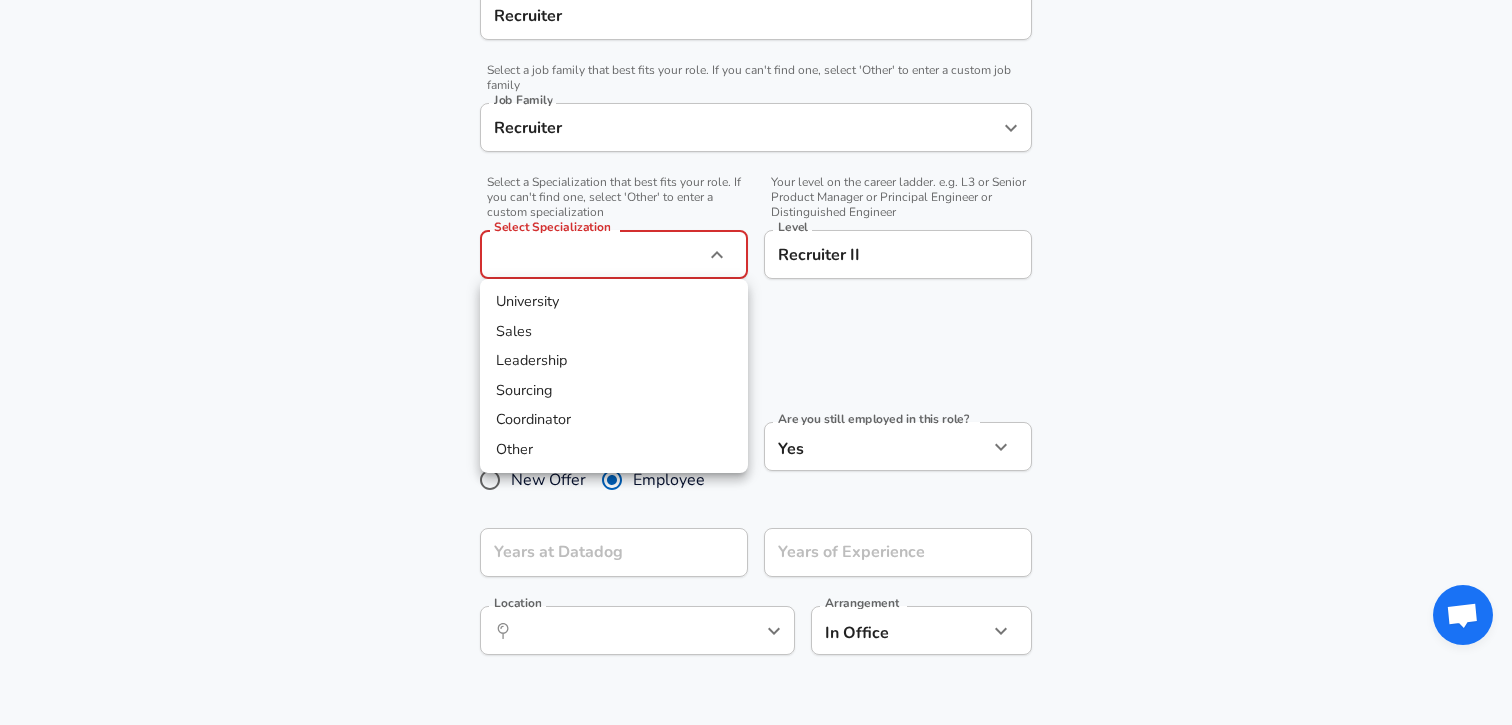 click on "Restart Add Your Salary Upload your offer letter   to verify your submission Enhance Privacy and Anonymity No Automatically hides specific fields until there are enough submissions to safely display the full details.   More Details Based on your submission and the data points that we have already collected, we will automatically hide and anonymize specific fields if there aren't enough data points to remain sufficiently anonymous. Company & Title Information   Enter the company you received your offer from Company Datadog Company   Select the title that closest resembles your official title. This should be similar to the title that was present on your offer letter. Title Recruiter Title   Select a job family that best fits your role. If you can't find one, select 'Other' to enter a custom job family Job Family Recruiter Job Family   Select a Specialization that best fits your role. If you can't find one, select 'Other' to enter a custom specialization Select Specialization ​ Select Specialization   Level" at bounding box center (756, -202) 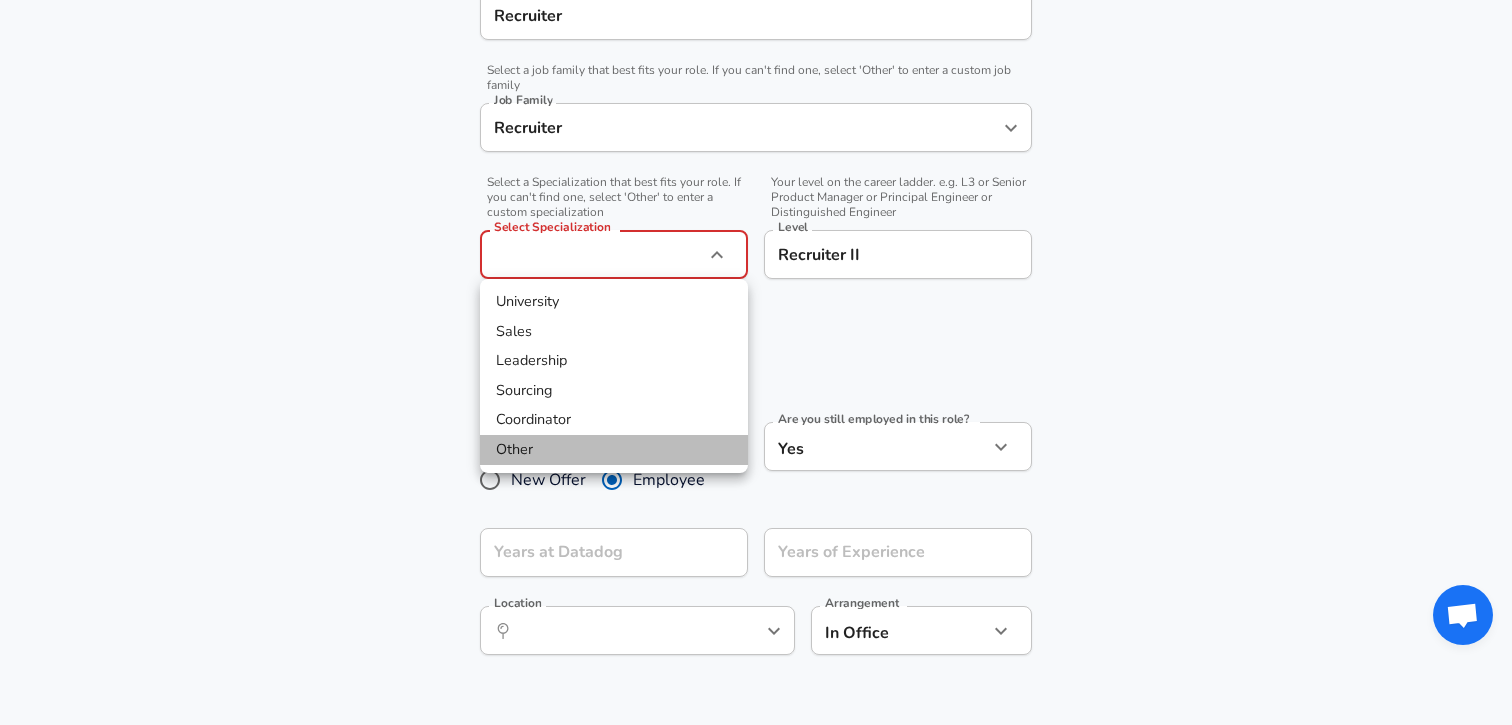click on "Other" at bounding box center [614, 450] 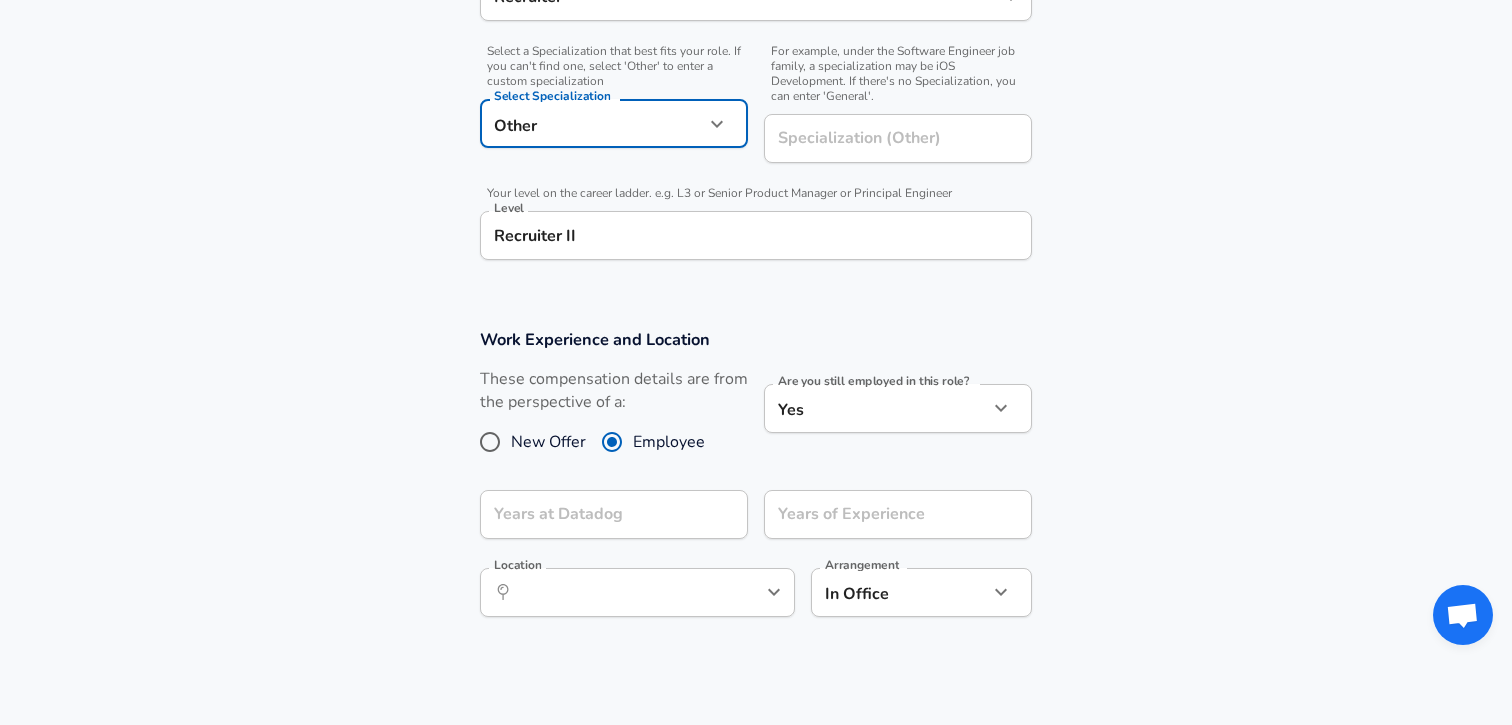 scroll, scrollTop: 700, scrollLeft: 0, axis: vertical 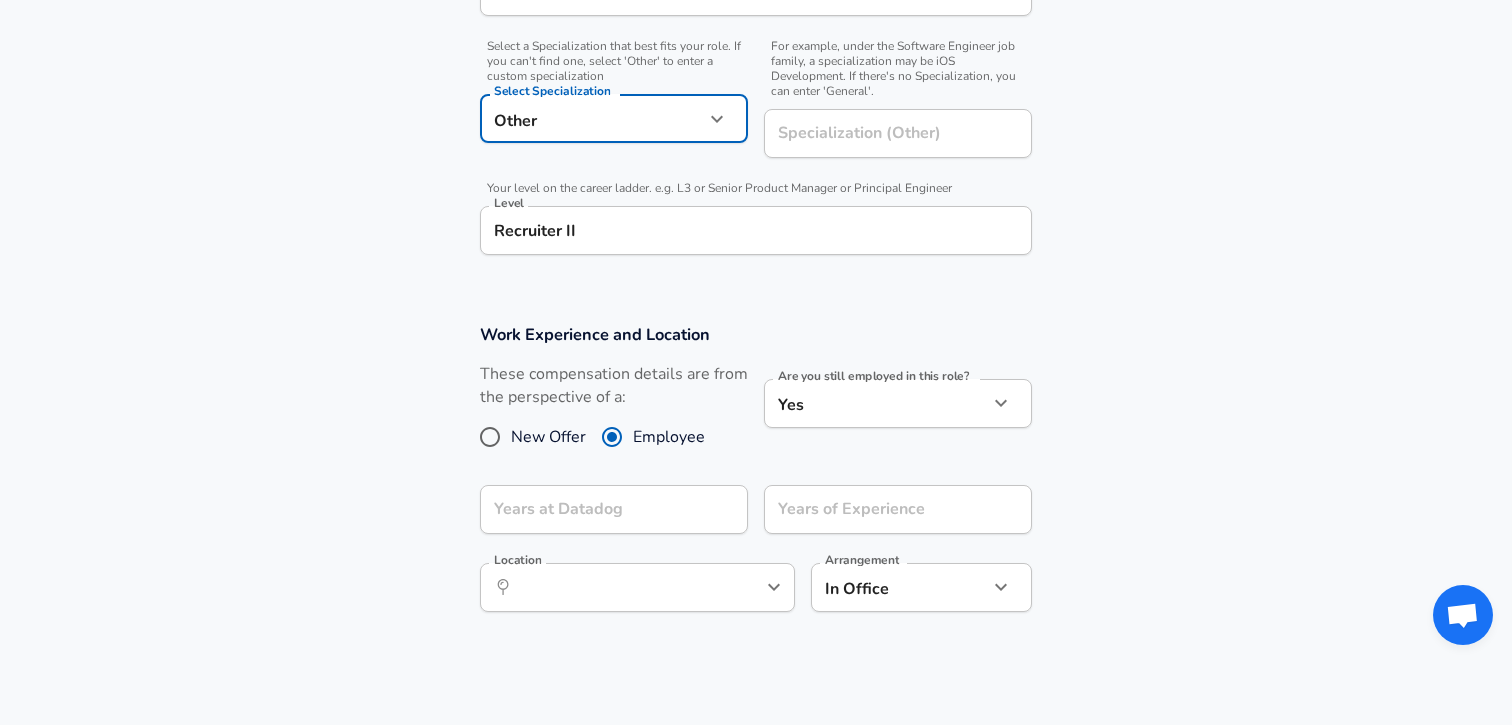 click on "Restart Add Your Salary Upload your offer letter   to verify your submission Enhance Privacy and Anonymity No Automatically hides specific fields until there are enough submissions to safely display the full details.   More Details Based on your submission and the data points that we have already collected, we will automatically hide and anonymize specific fields if there aren't enough data points to remain sufficiently anonymous. Company & Title Information   Enter the company you received your offer from Company Datadog Company   Select the title that closest resembles your official title. This should be similar to the title that was present on your offer letter. Title Recruiter Title   Select a job family that best fits your role. If you can't find one, select 'Other' to enter a custom job family Job Family Recruiter Job Family   Select a Specialization that best fits your role. If you can't find one, select 'Other' to enter a custom specialization Select Specialization Other Other Select Specialization" at bounding box center (756, -338) 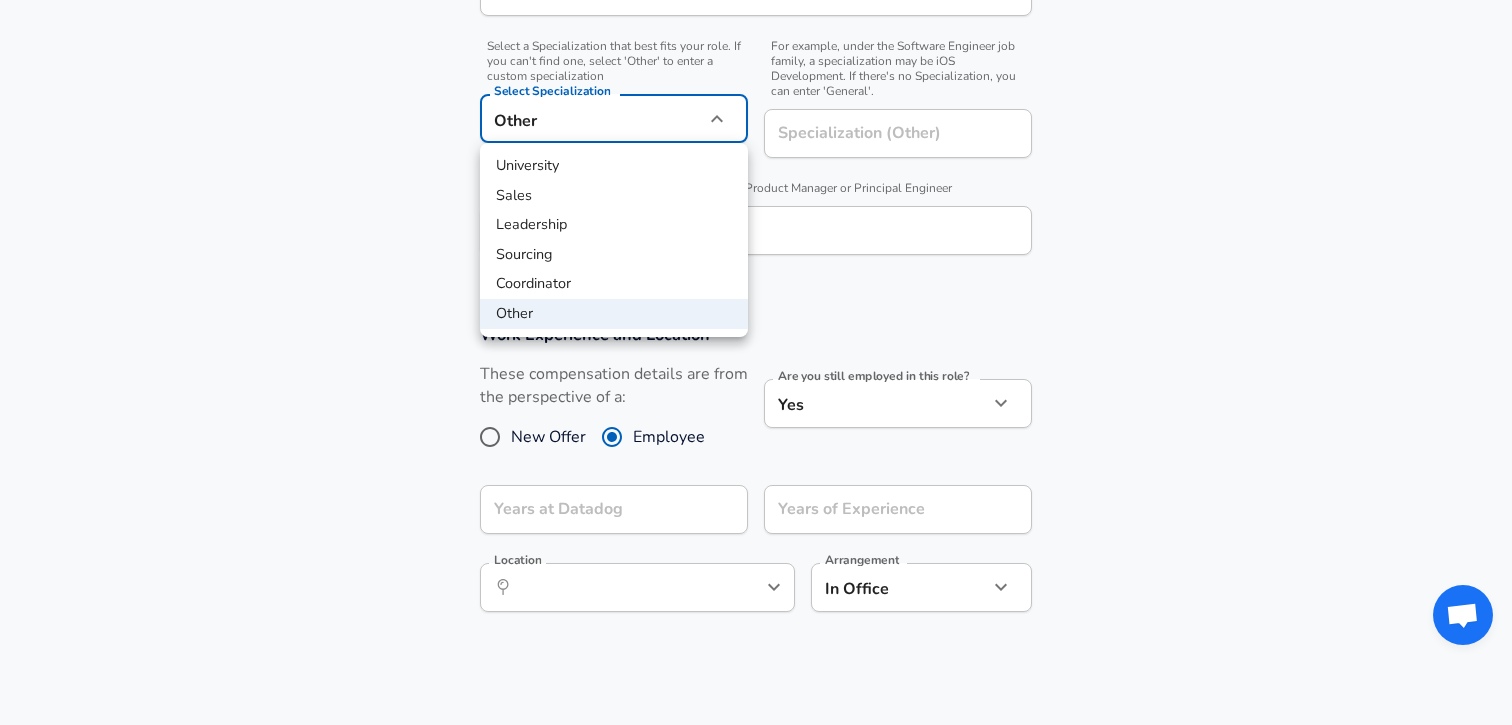 click on "Sales" at bounding box center (614, 196) 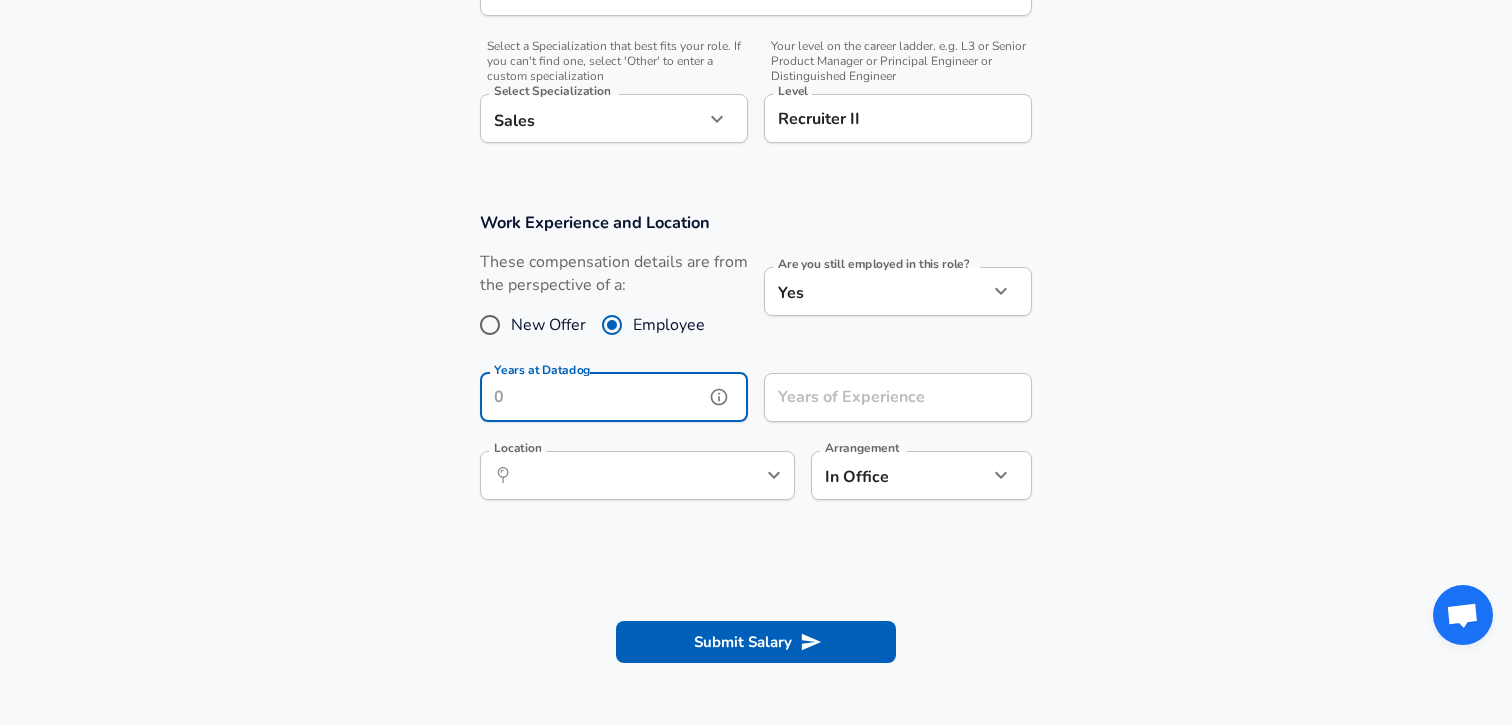 click on "Years at Datadog" at bounding box center [592, 397] 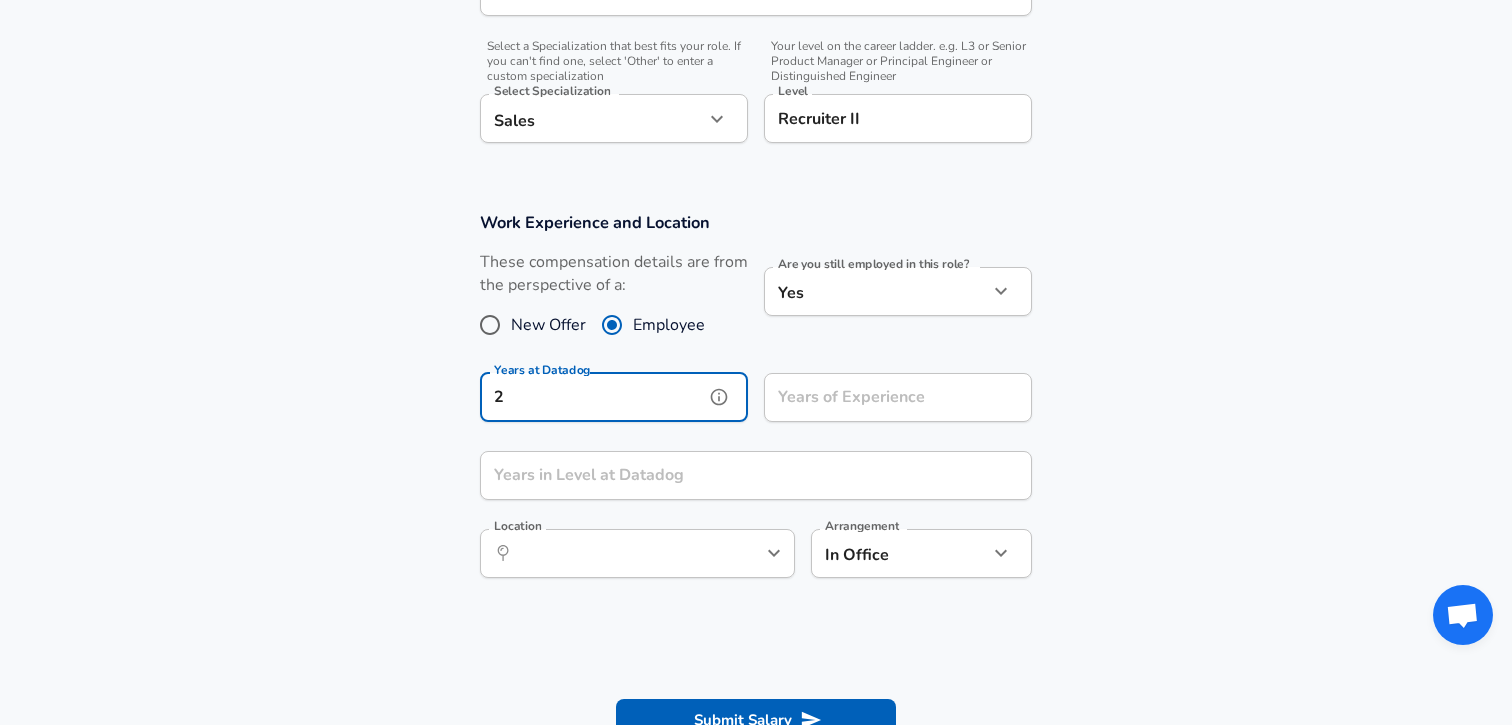 type on "2" 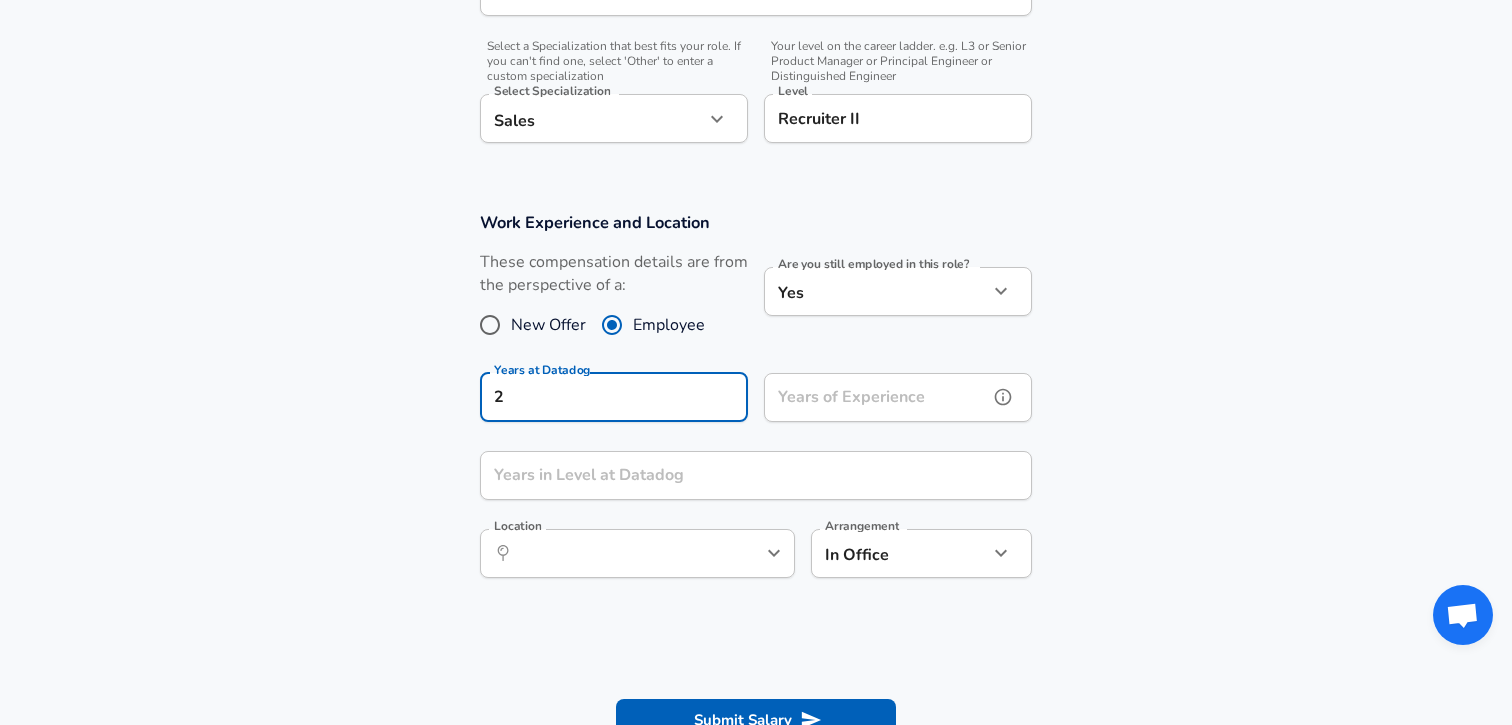 click on "Years of Experience" at bounding box center (876, 397) 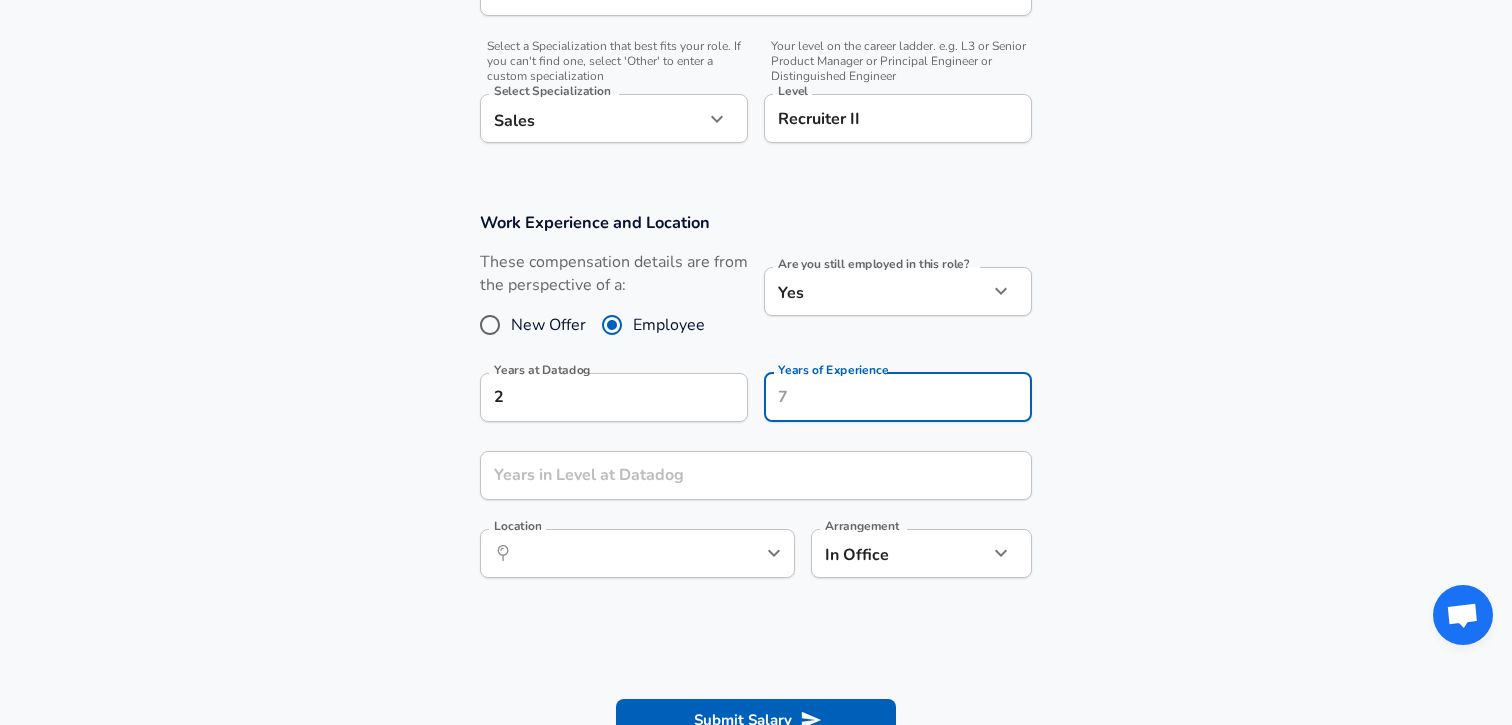 click on "Work Experience and Location These compensation details are from the perspective of a: New Offer Employee Are you still employed in this role? Yes yes Are you still employed in this role? Years at Datadog 2 Years at Datadog Years of Experience Years of Experience Years in Level at Datadog Years in Level at Datadog Location ​ Location Arrangement In Office office Arrangement" at bounding box center (756, 405) 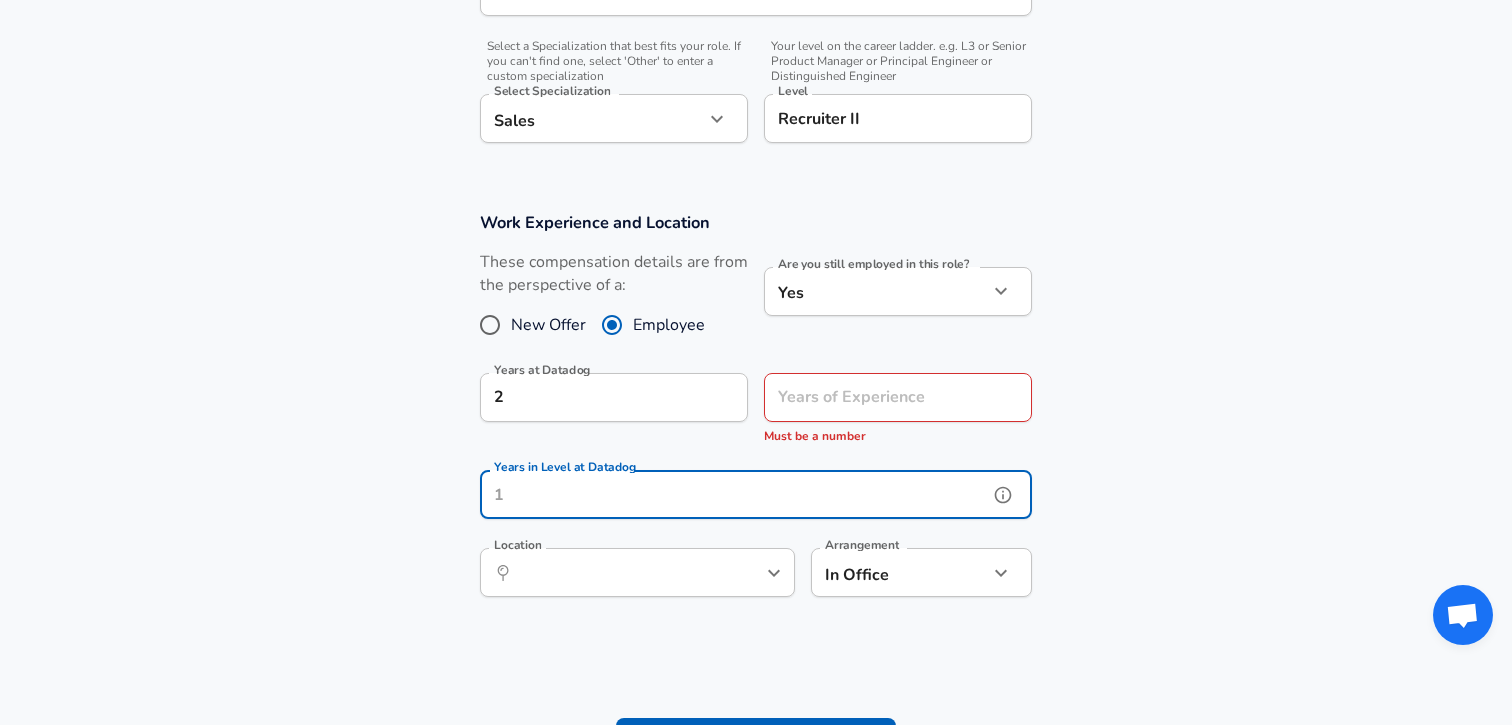 click on "Years in Level at Datadog" at bounding box center [734, 494] 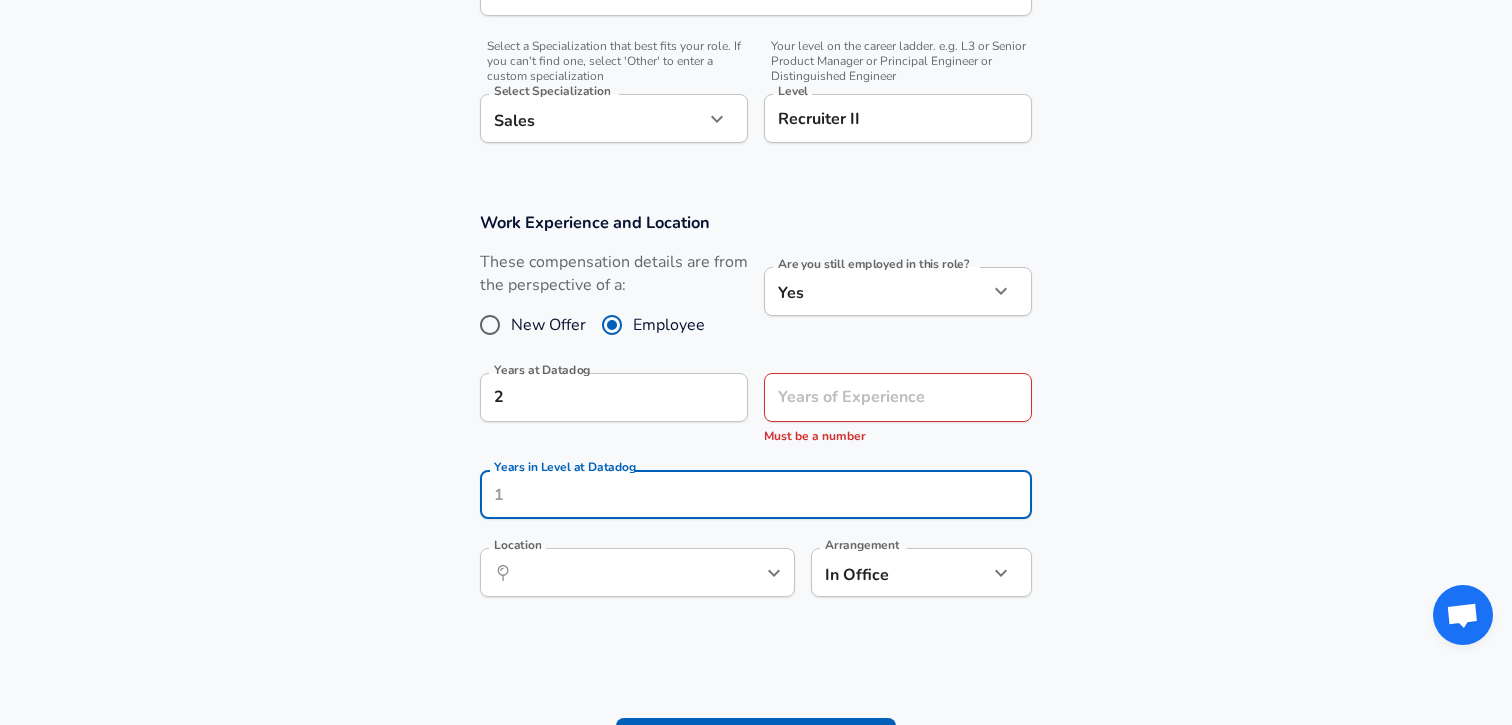 click on "Work Experience and Location These compensation details are from the perspective of a: New Offer Employee Are you still employed in this role? Yes yes Are you still employed in this role? Years at Datadog 2 Years at Datadog Years of Experience Years of Experience Must be a number Years in Level at Datadog Years in Level at Datadog Location ​ Location Arrangement In Office office Arrangement" at bounding box center (756, 415) 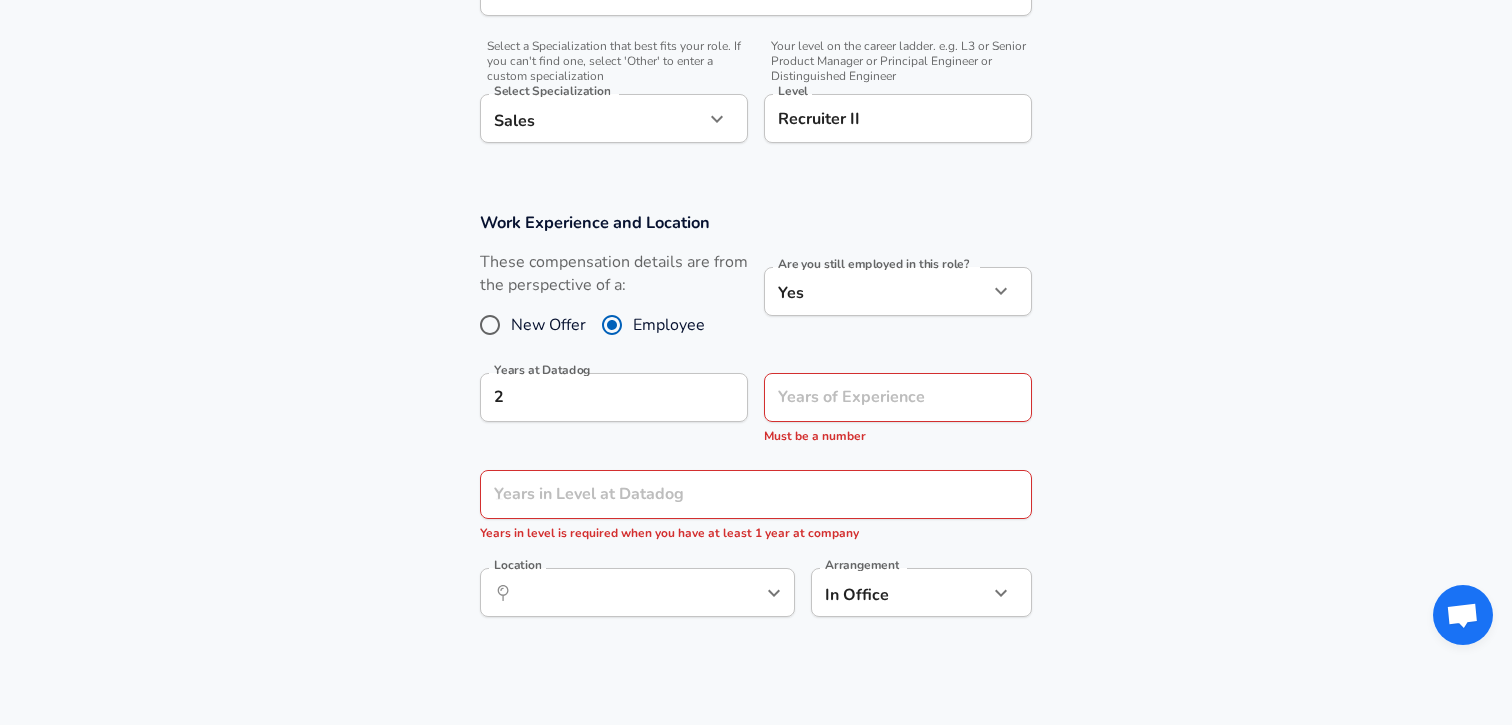 scroll, scrollTop: 786, scrollLeft: 0, axis: vertical 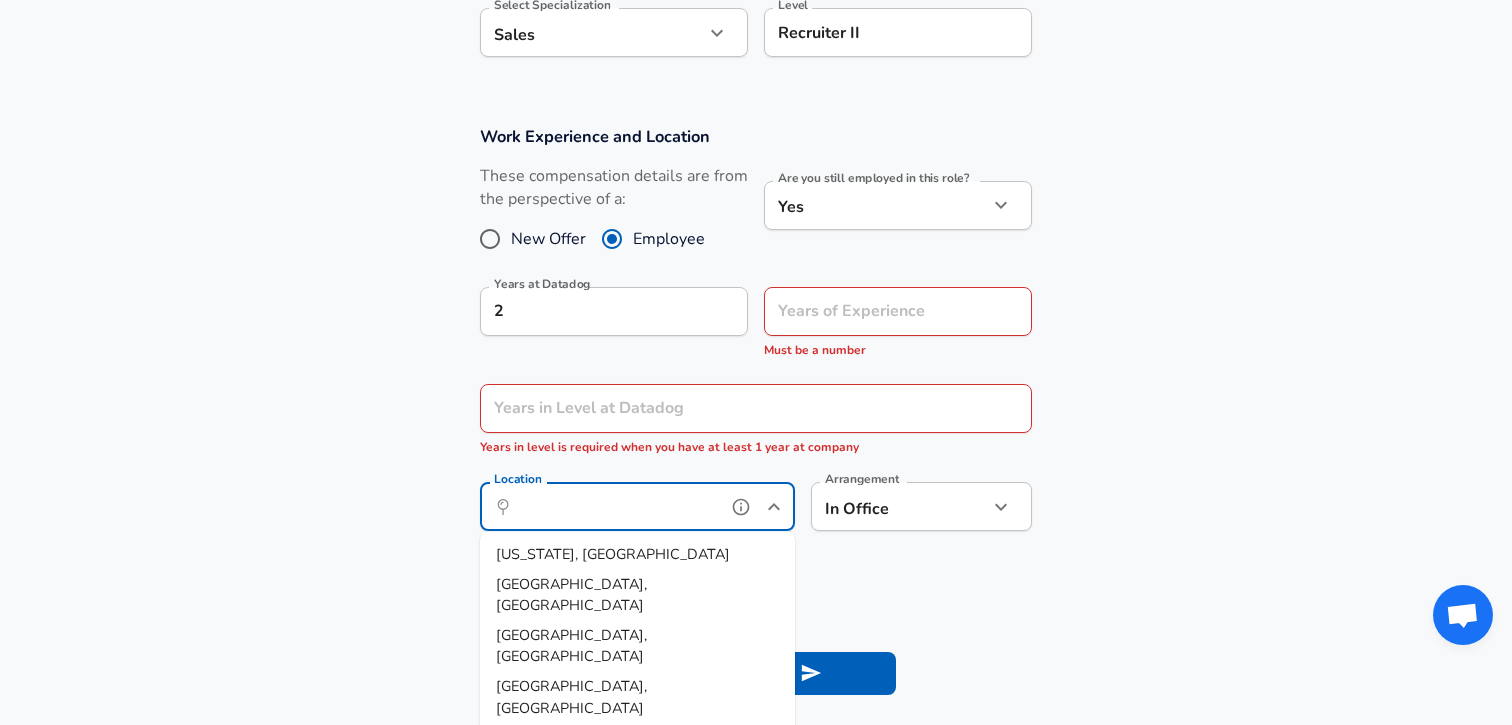 click on "Location" at bounding box center [615, 506] 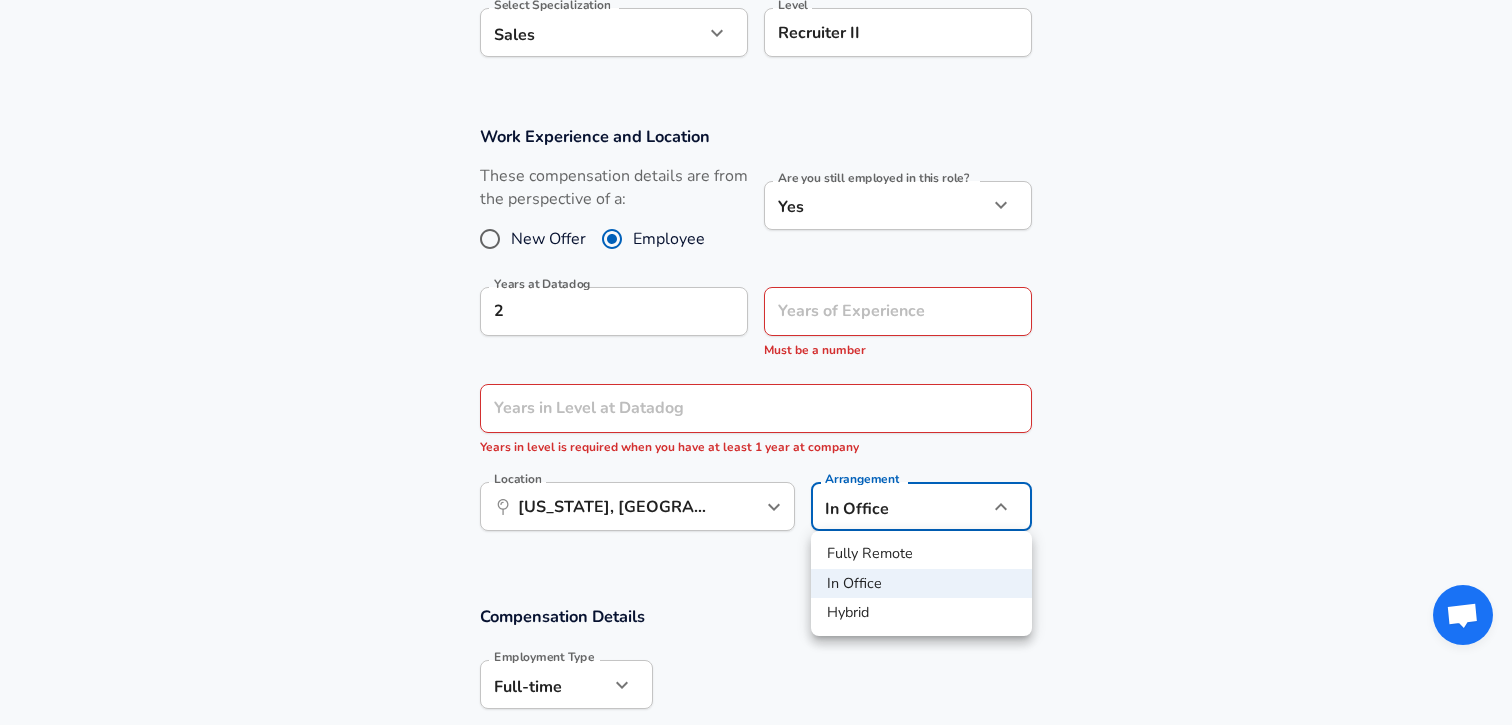 click on "Restart Add Your Salary Upload your offer letter   to verify your submission Enhance Privacy and Anonymity No Automatically hides specific fields until there are enough submissions to safely display the full details.   More Details Based on your submission and the data points that we have already collected, we will automatically hide and anonymize specific fields if there aren't enough data points to remain sufficiently anonymous. Company & Title Information   Enter the company you received your offer from Company Datadog Company   Select the title that closest resembles your official title. This should be similar to the title that was present on your offer letter. Title Recruiter Title   Select a job family that best fits your role. If you can't find one, select 'Other' to enter a custom job family Job Family Recruiter Job Family   Select a Specialization that best fits your role. If you can't find one, select 'Other' to enter a custom specialization Select Specialization Sales Sales Select Specialization" at bounding box center [756, -424] 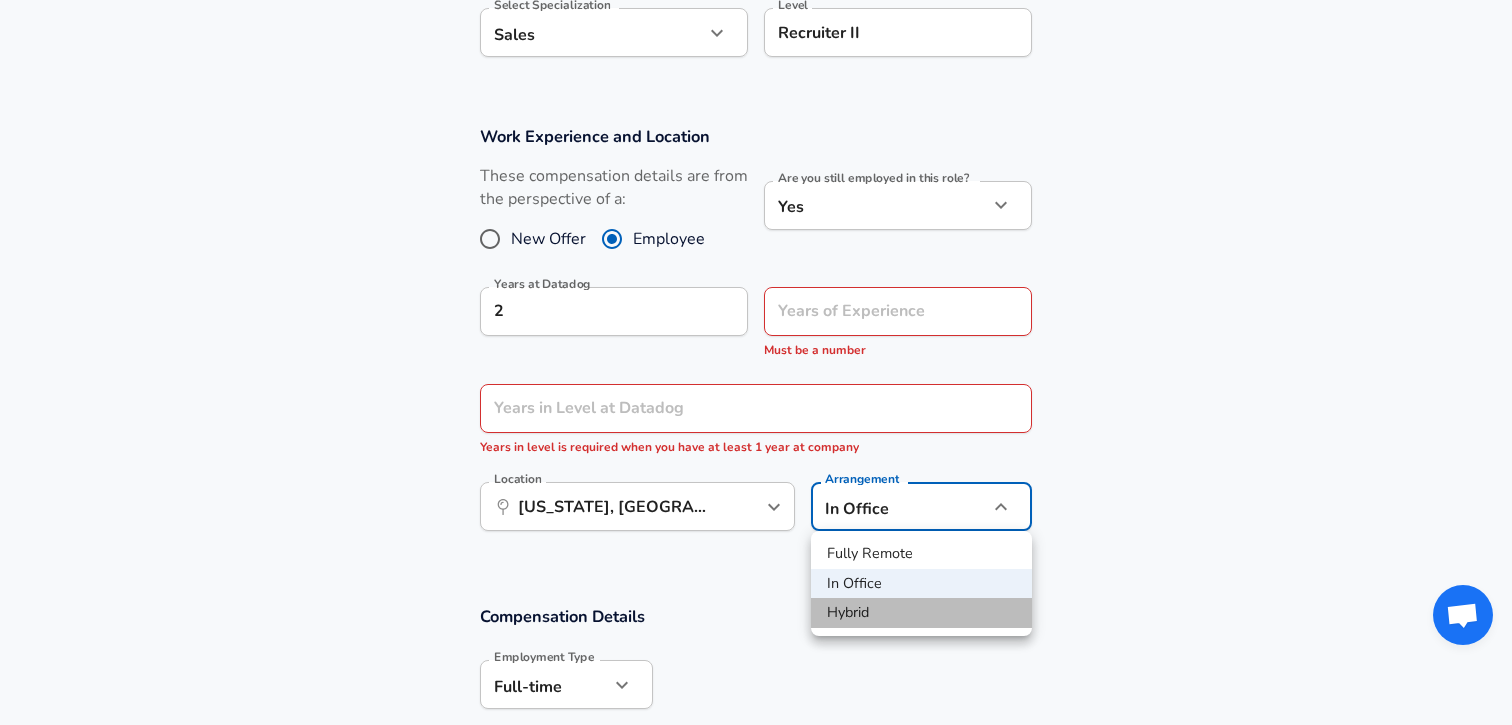 click on "Hybrid" at bounding box center [921, 613] 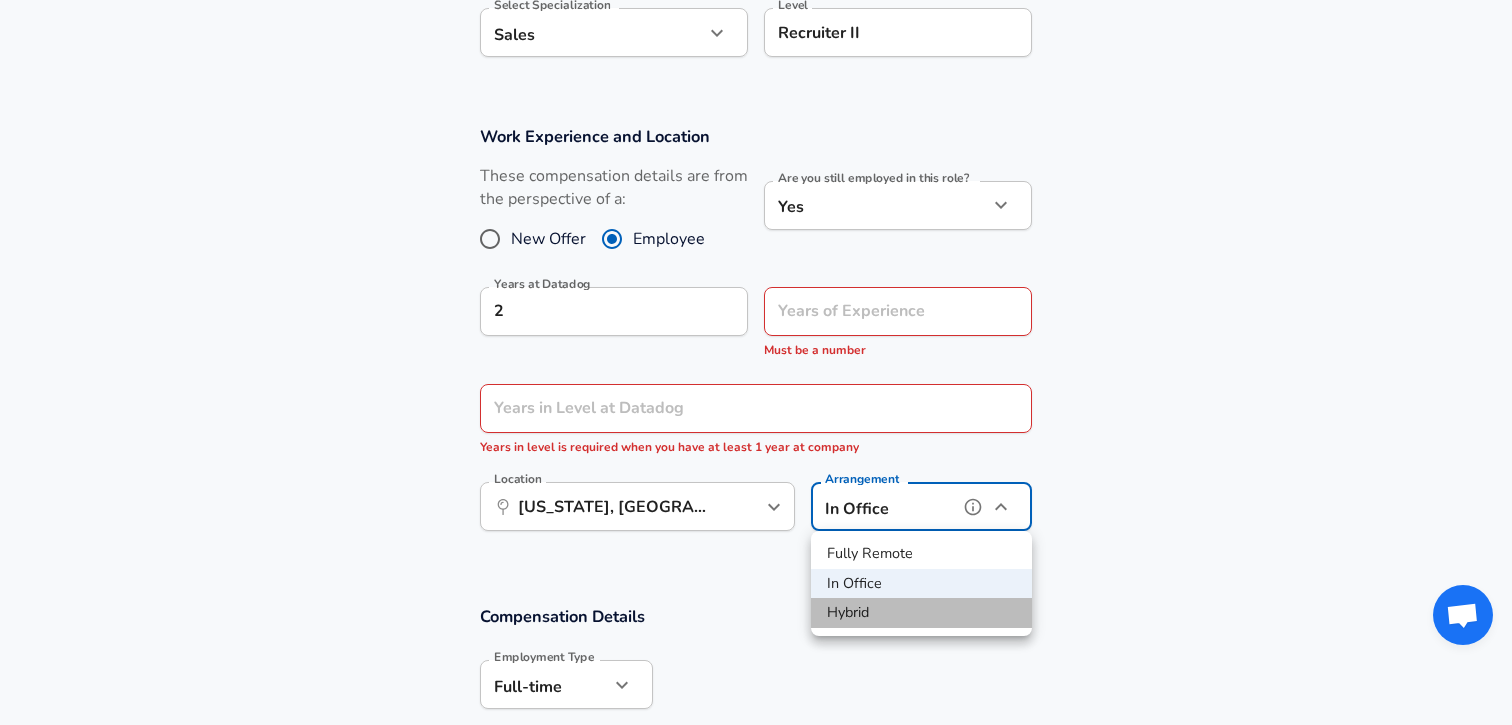 type on "hybrid" 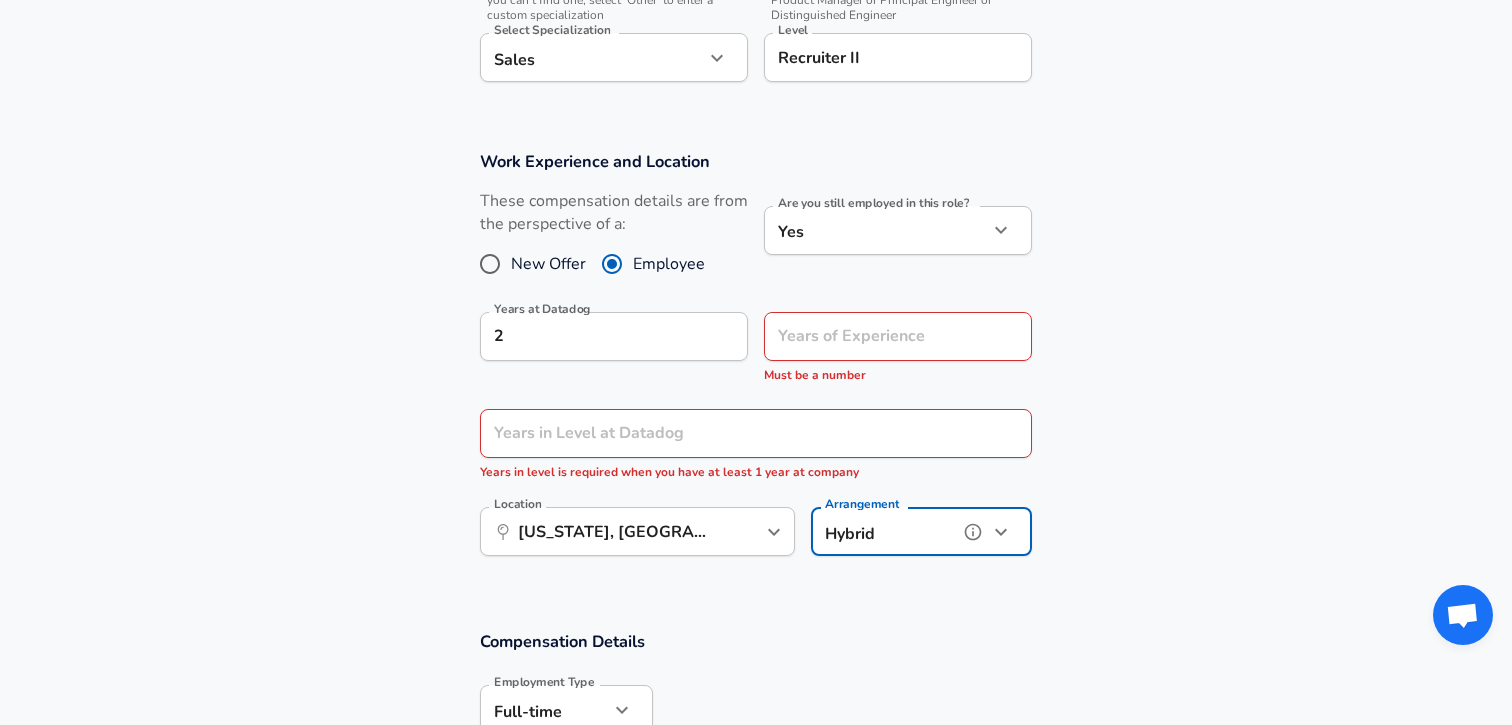 scroll, scrollTop: 752, scrollLeft: 0, axis: vertical 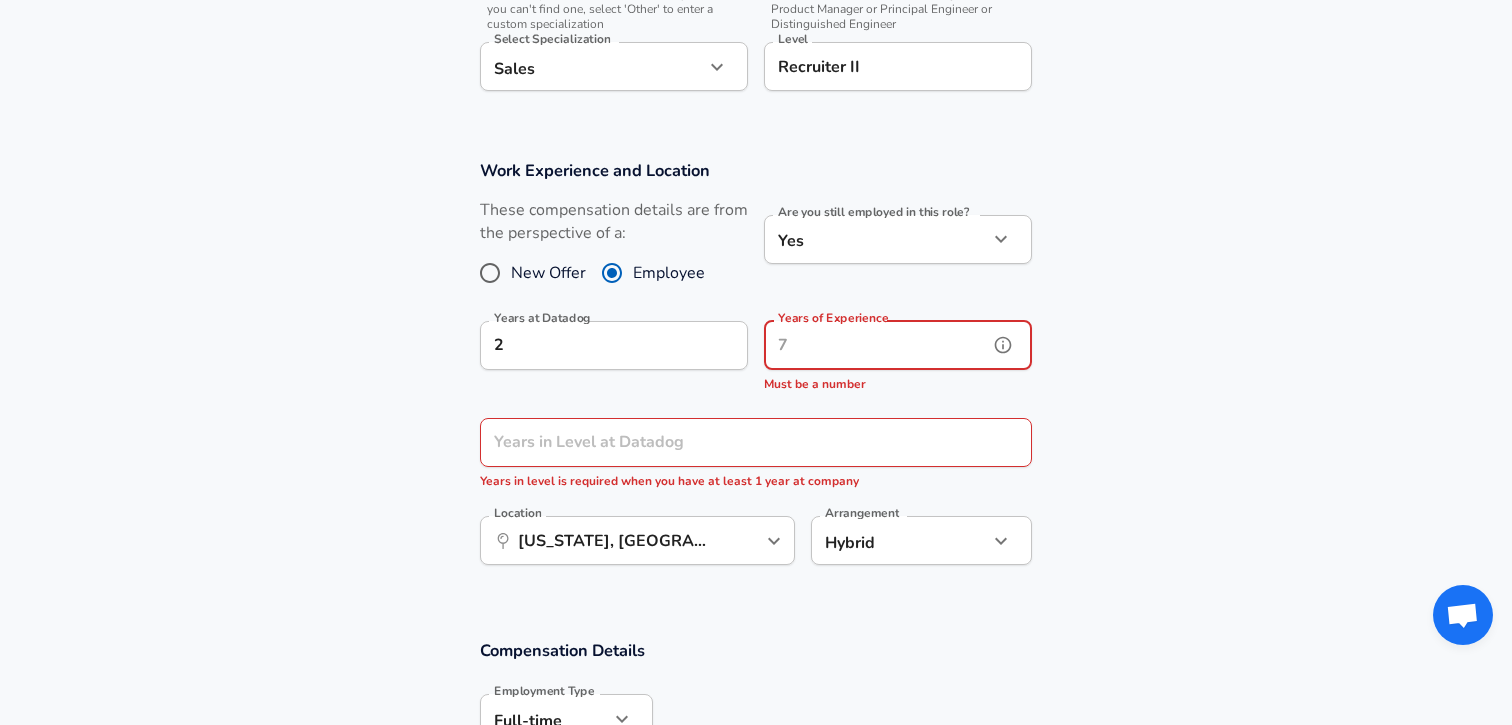 click on "Years of Experience" at bounding box center (876, 345) 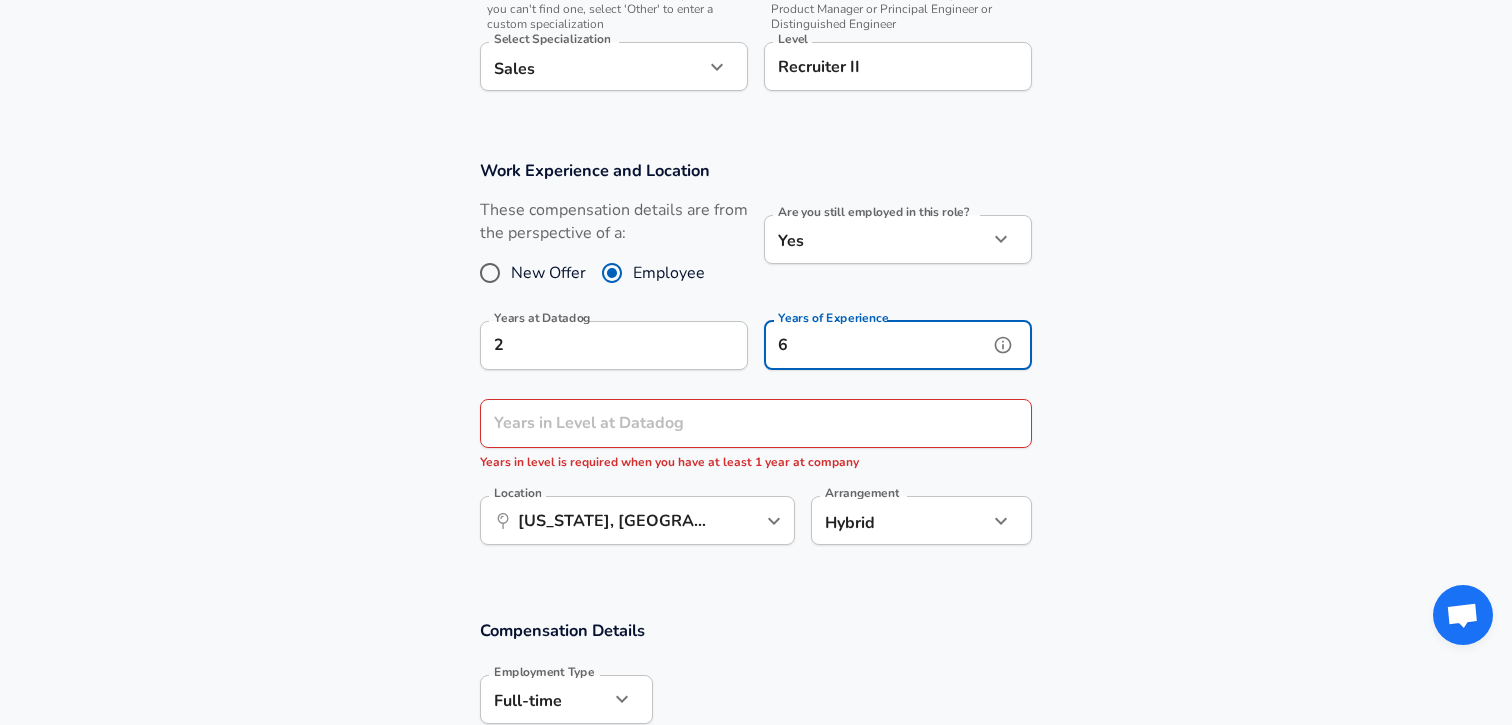 type on "6" 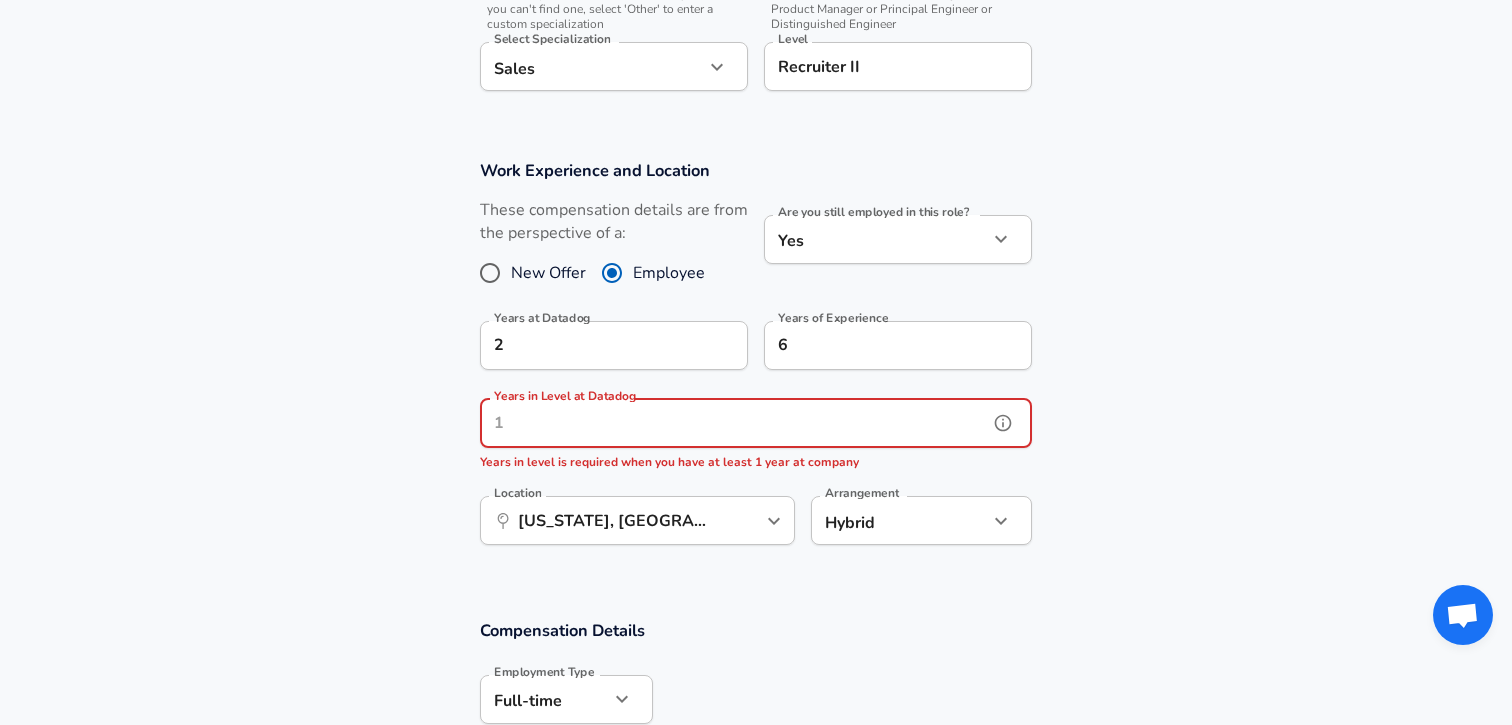 click on "Years in Level at Datadog" at bounding box center [734, 423] 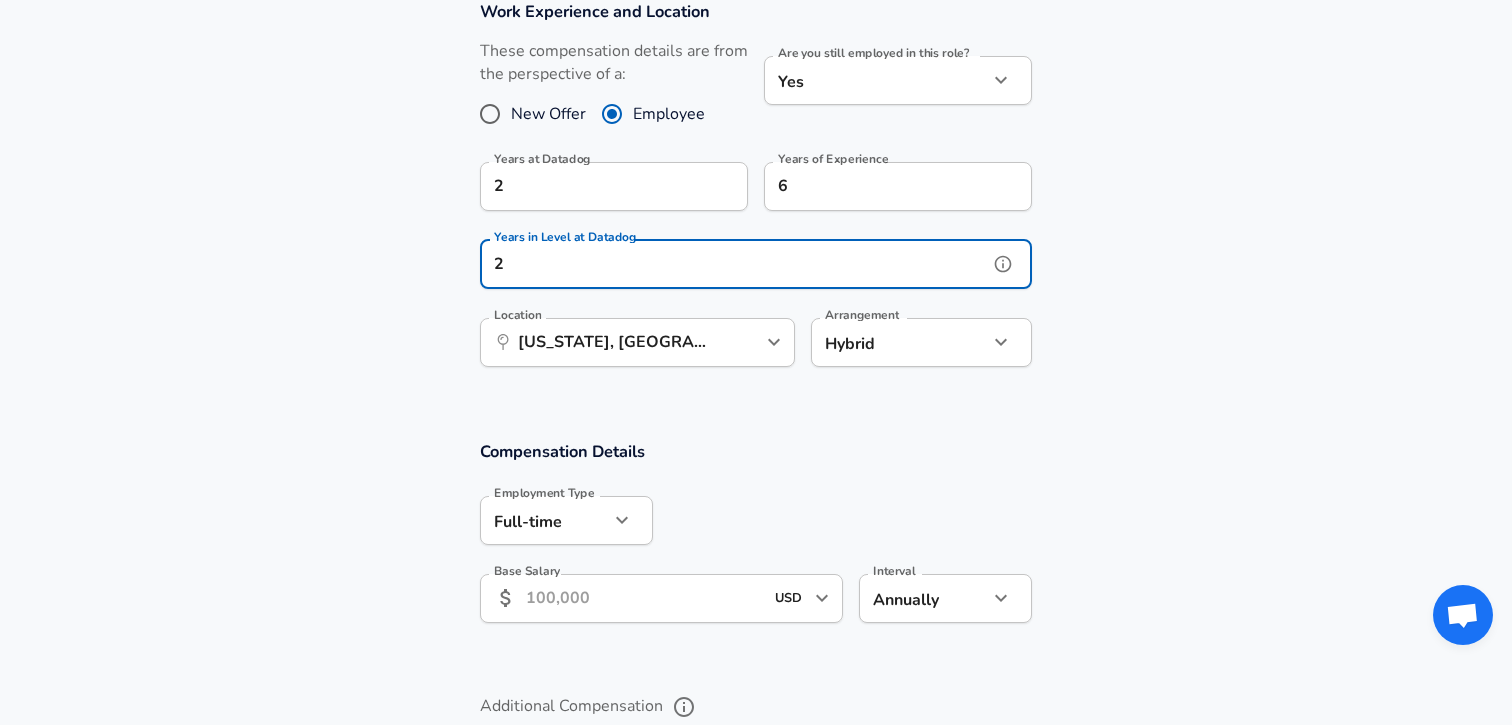 scroll, scrollTop: 997, scrollLeft: 0, axis: vertical 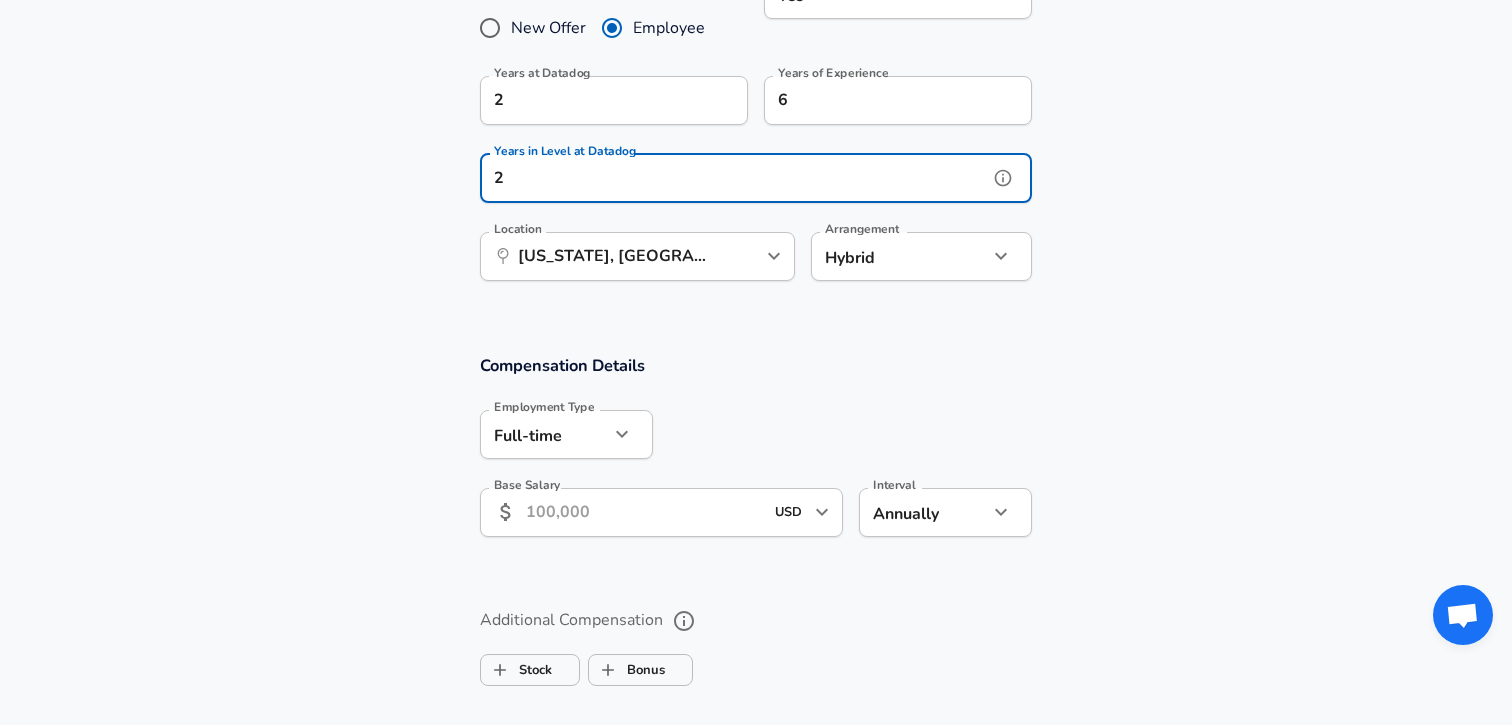 type on "2" 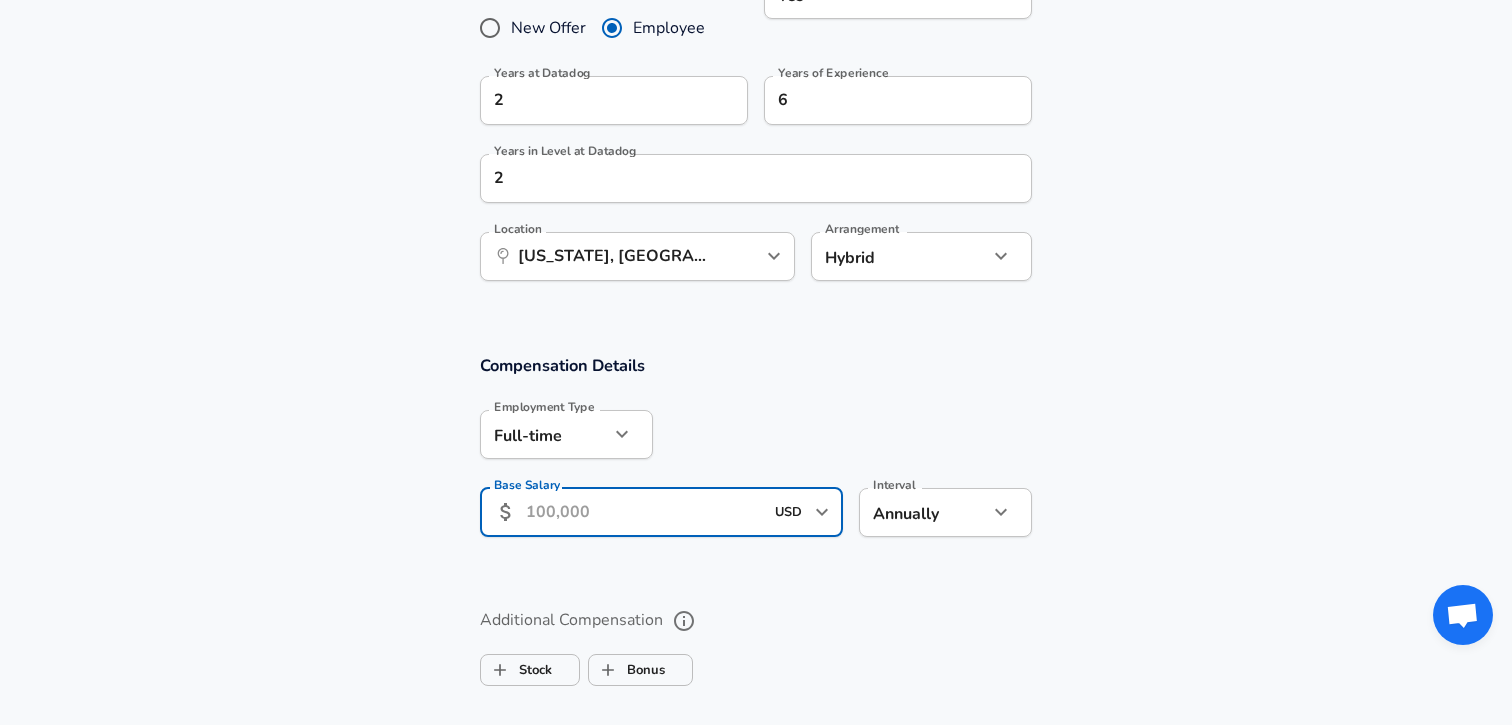 click on "Base Salary" at bounding box center (644, 512) 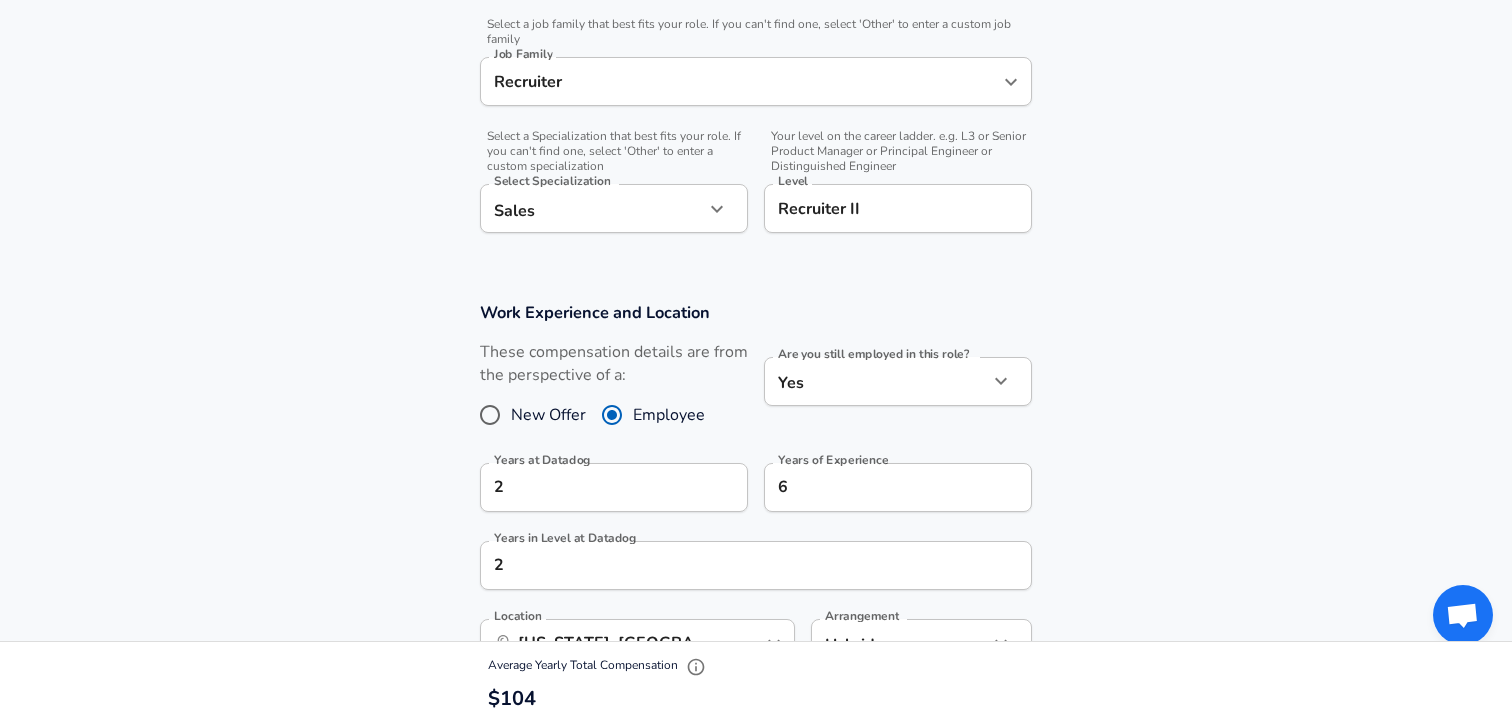 scroll, scrollTop: 600, scrollLeft: 0, axis: vertical 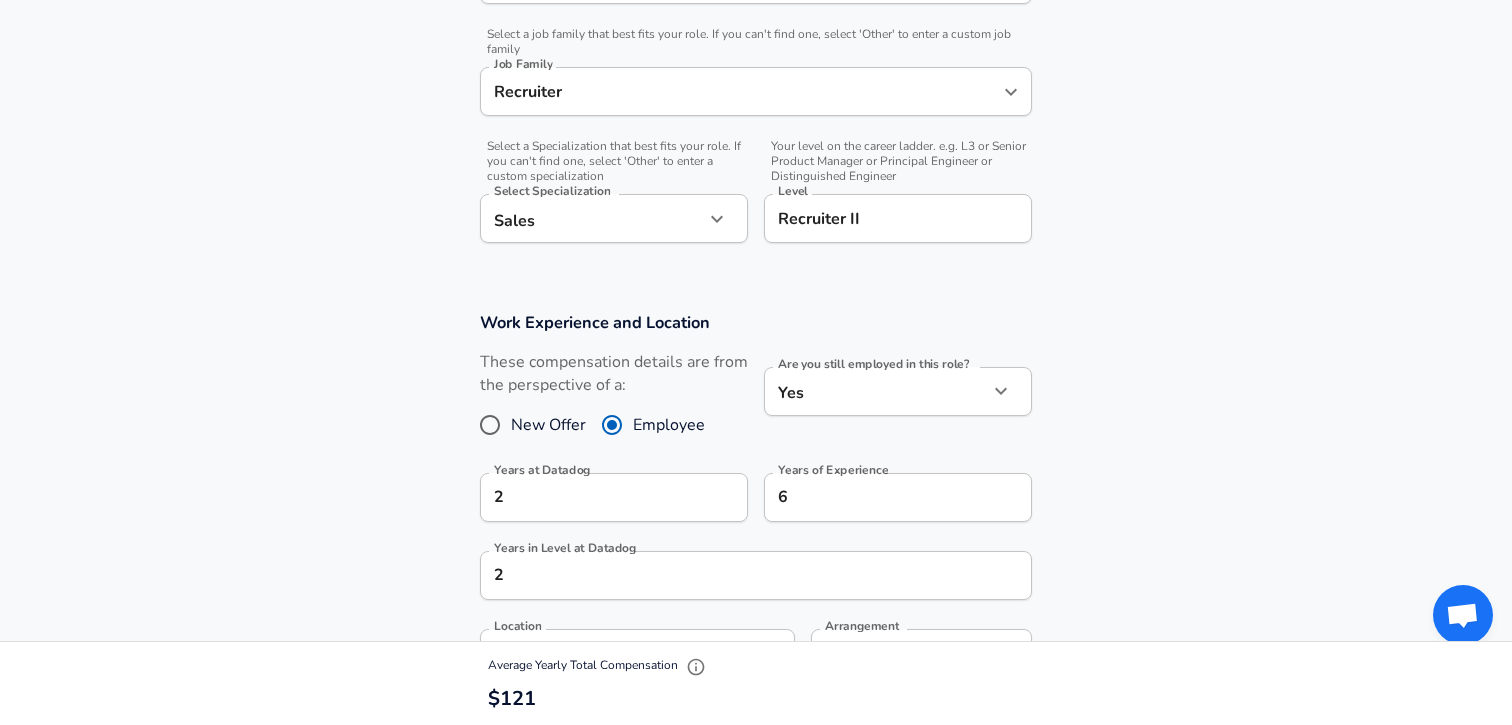 click on "Recruiter II Level" at bounding box center [898, 218] 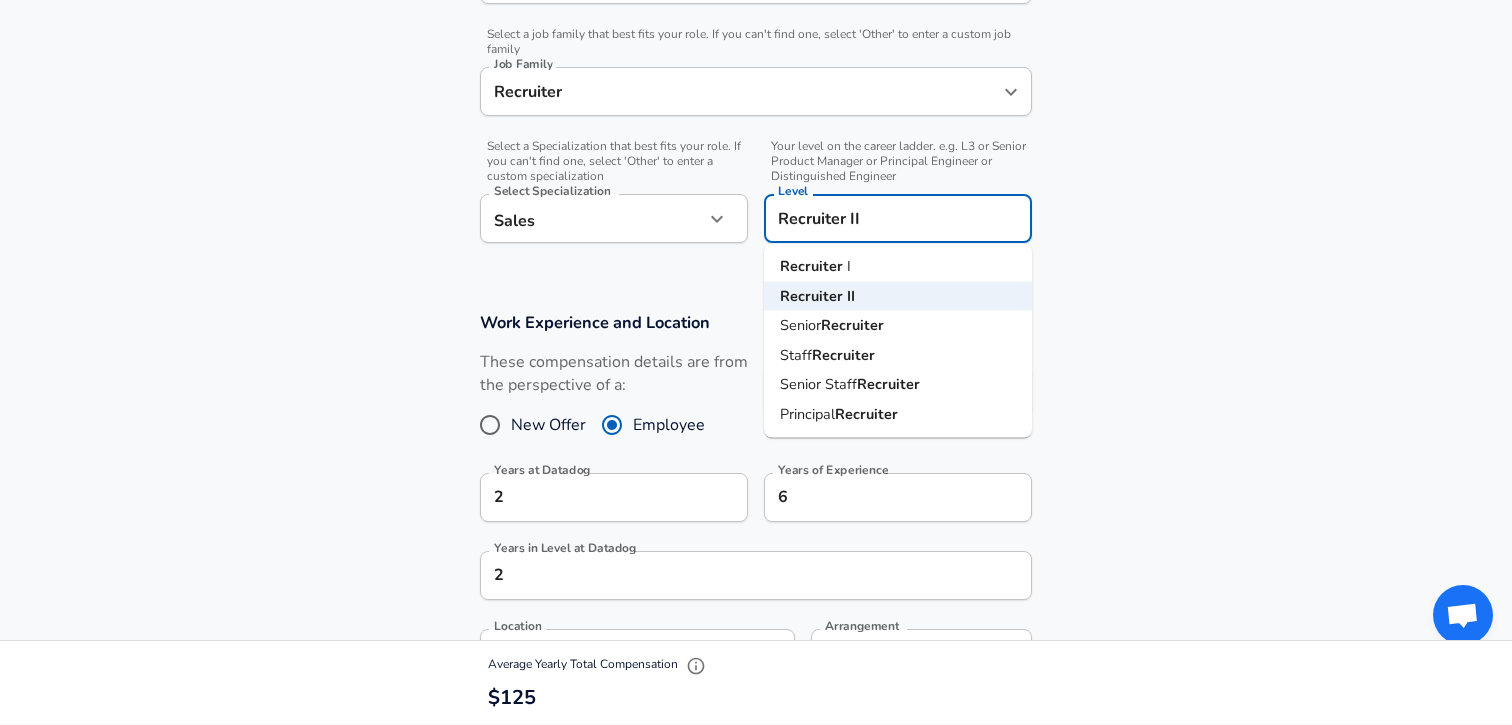 click on "Recruiter" at bounding box center (813, 266) 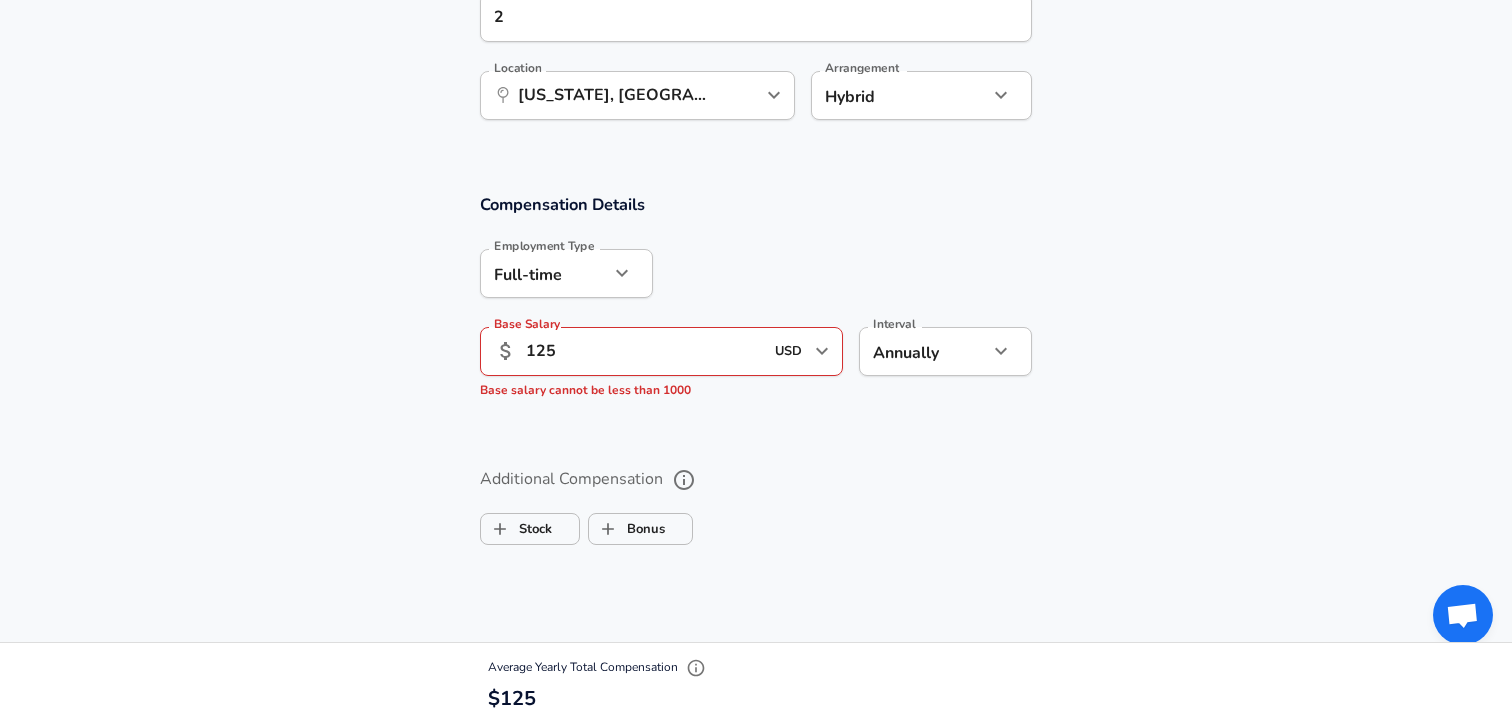 scroll, scrollTop: 1160, scrollLeft: 0, axis: vertical 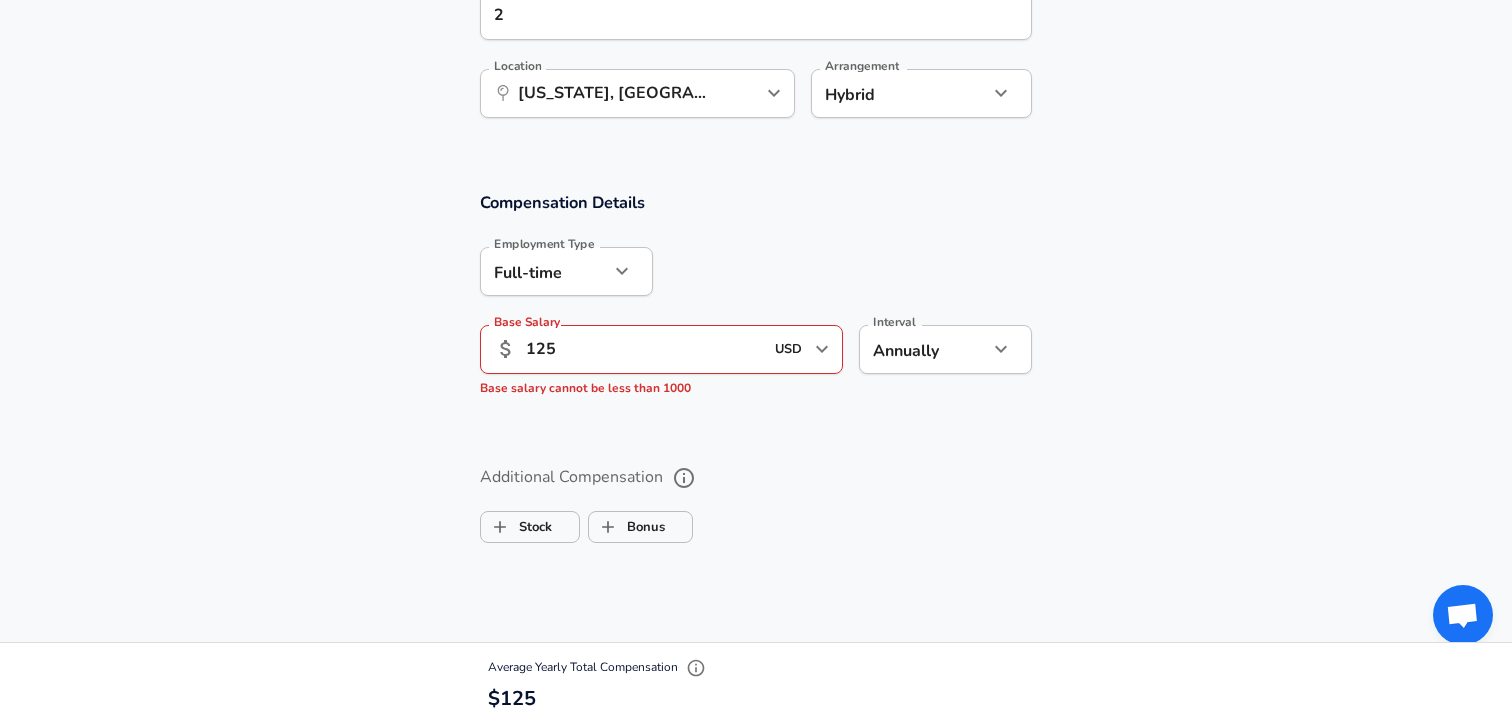 click on "Additional Compensation   Stock Bonus" at bounding box center [756, 506] 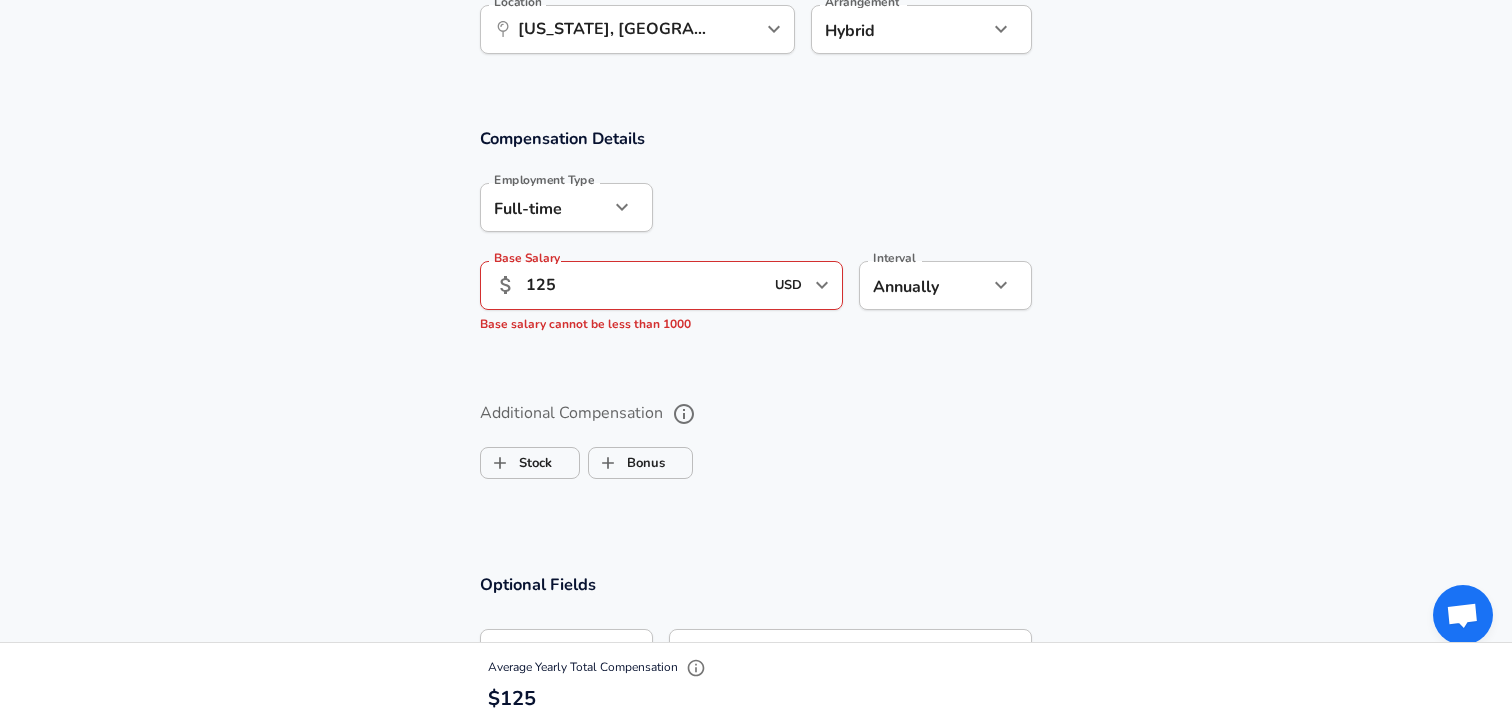 scroll, scrollTop: 1252, scrollLeft: 0, axis: vertical 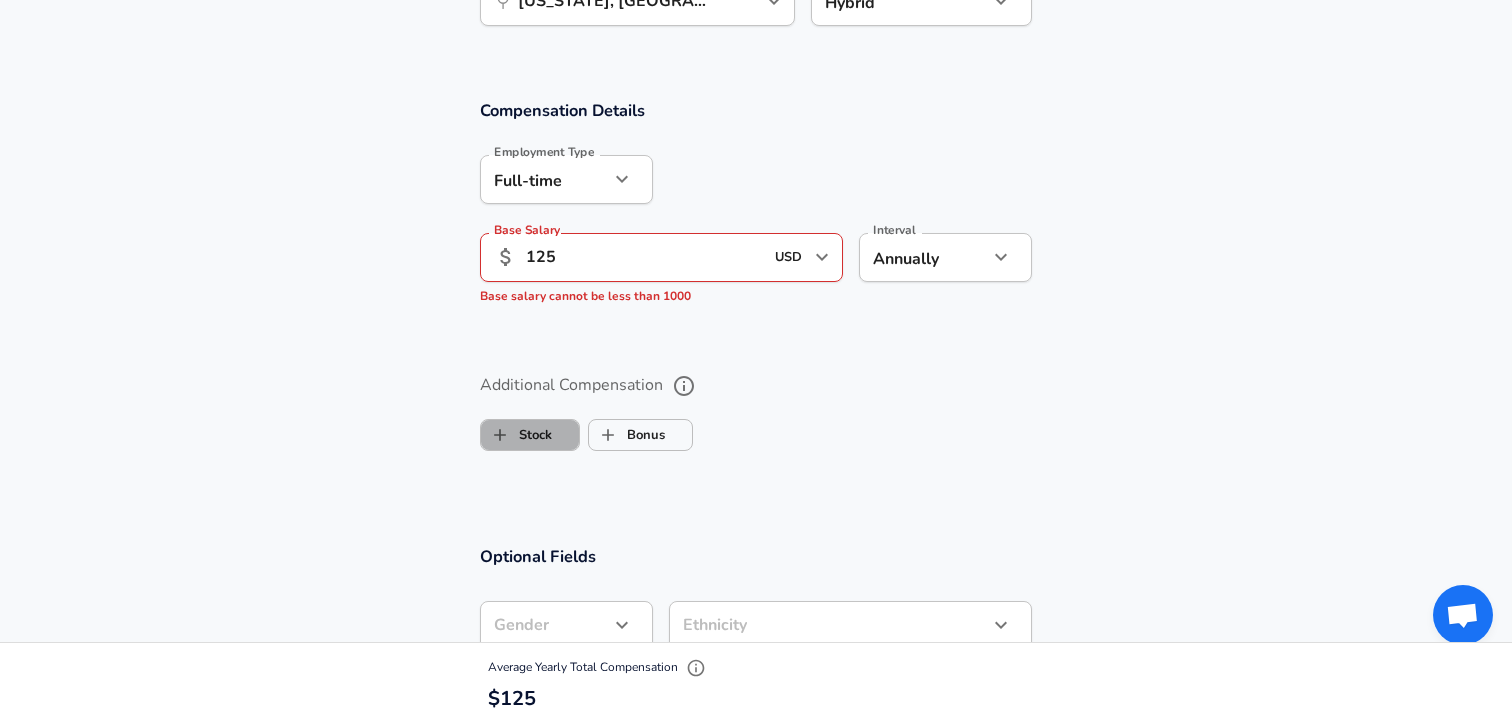 click on "Stock" at bounding box center [516, 435] 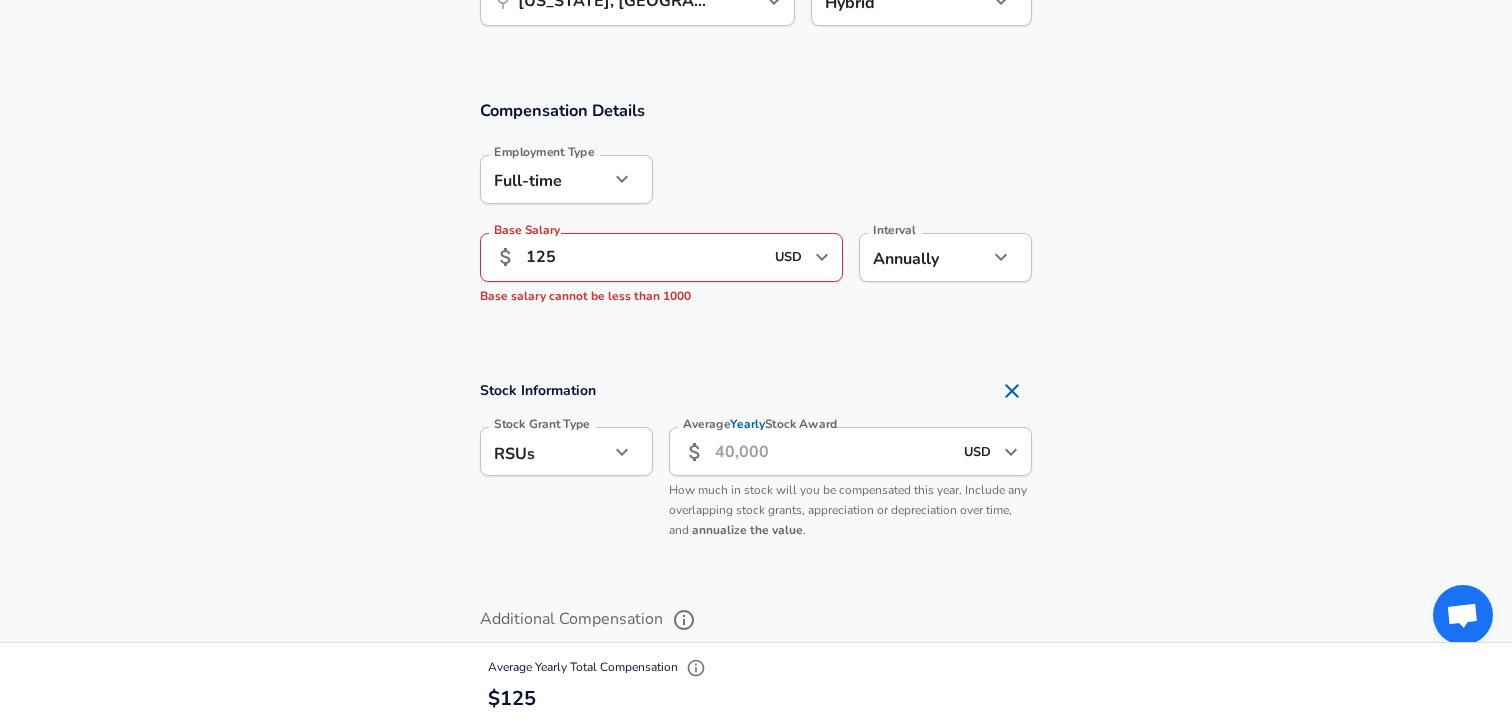 click on "Average  Yearly  Stock Award" at bounding box center [833, 451] 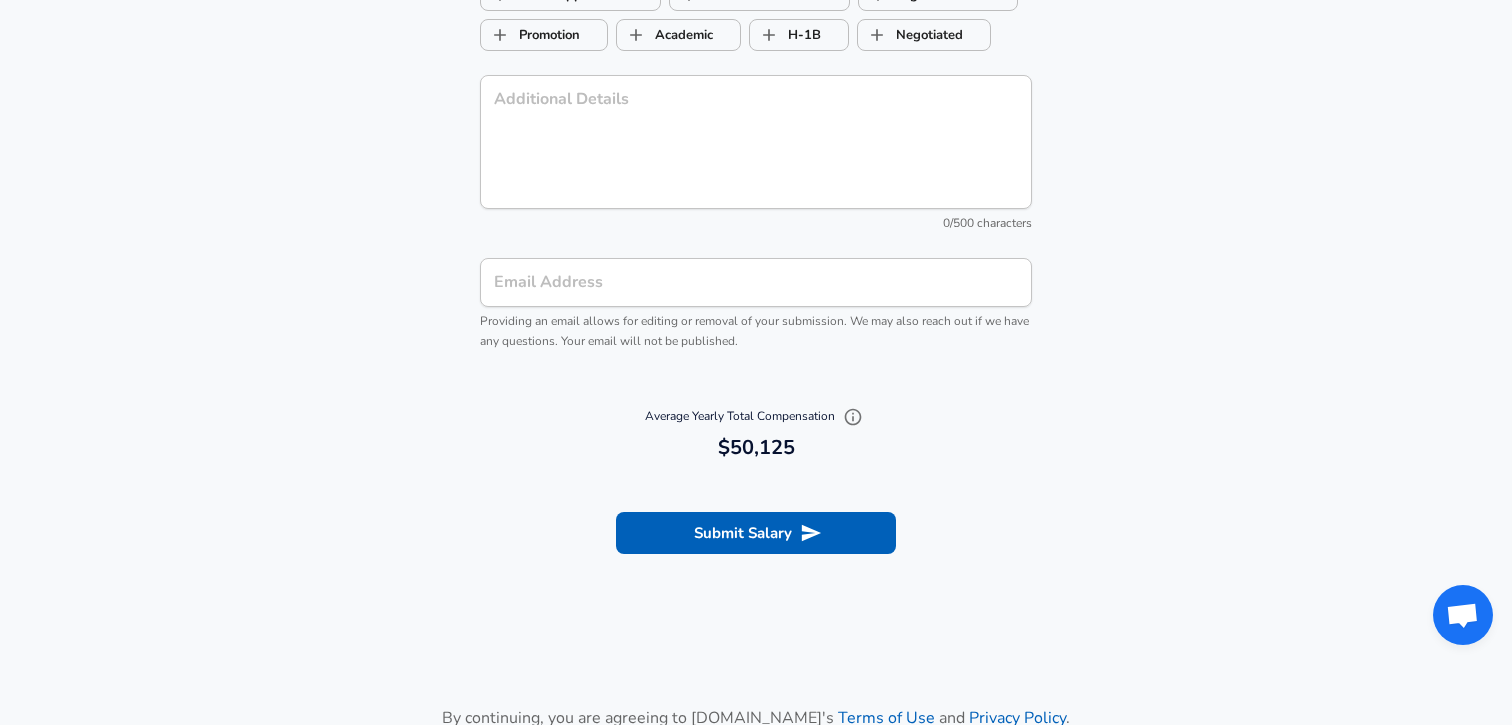 scroll, scrollTop: 2332, scrollLeft: 0, axis: vertical 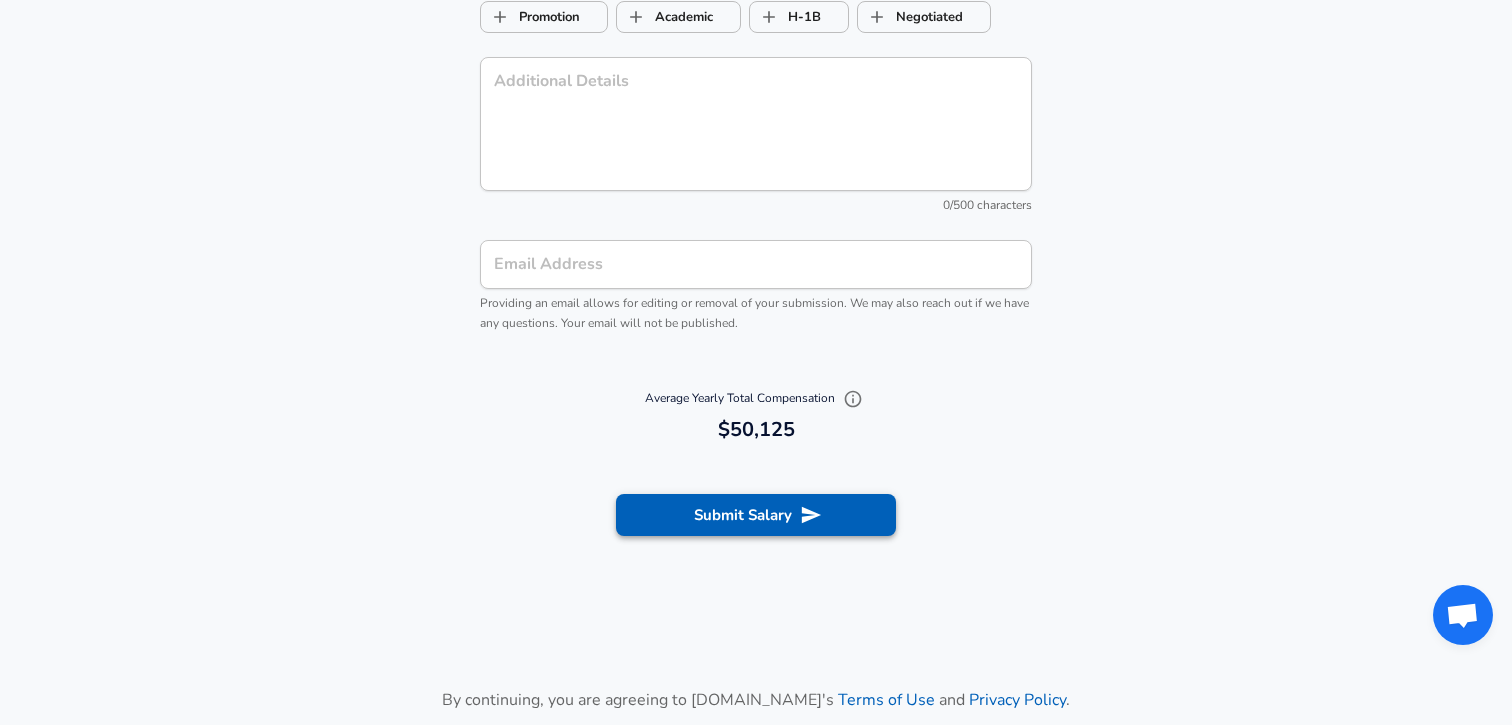 type on "50,000" 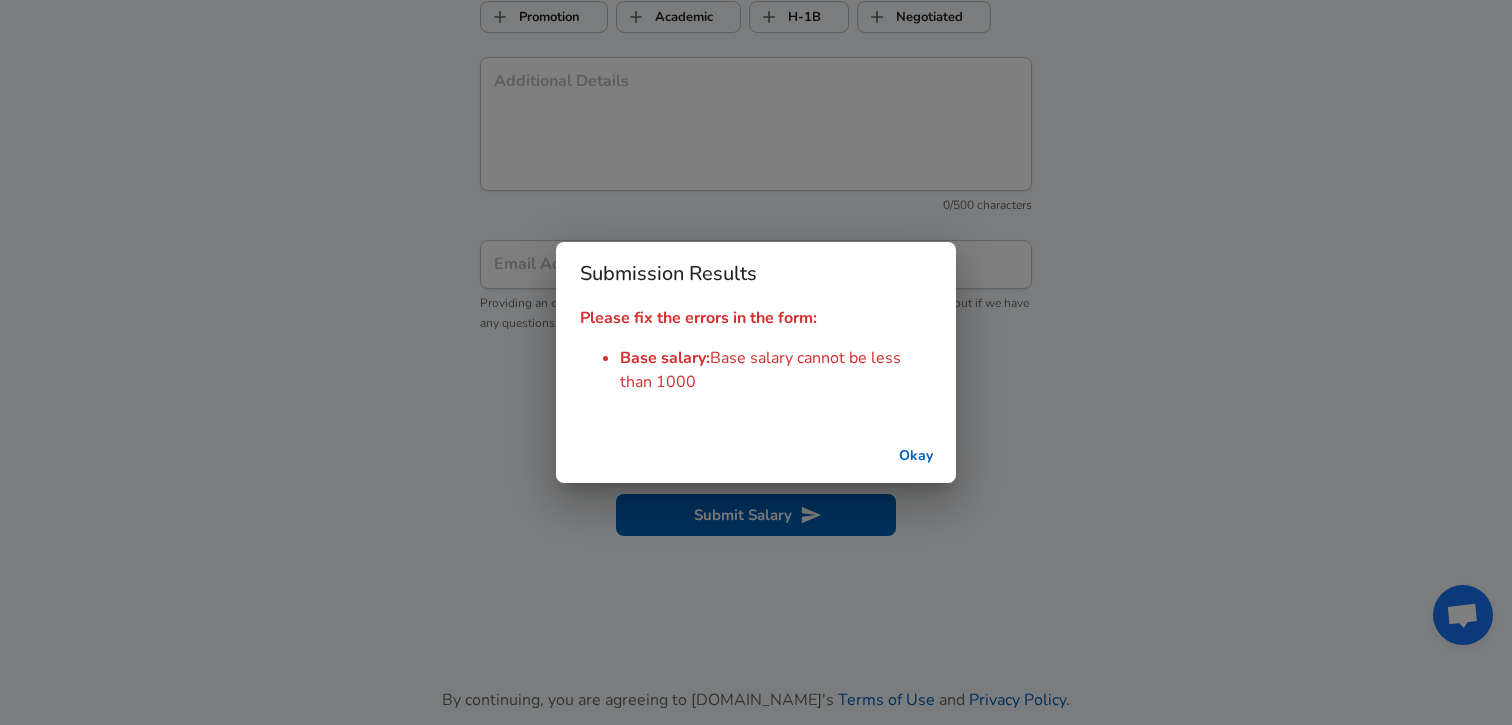 click on "Okay" at bounding box center (916, 456) 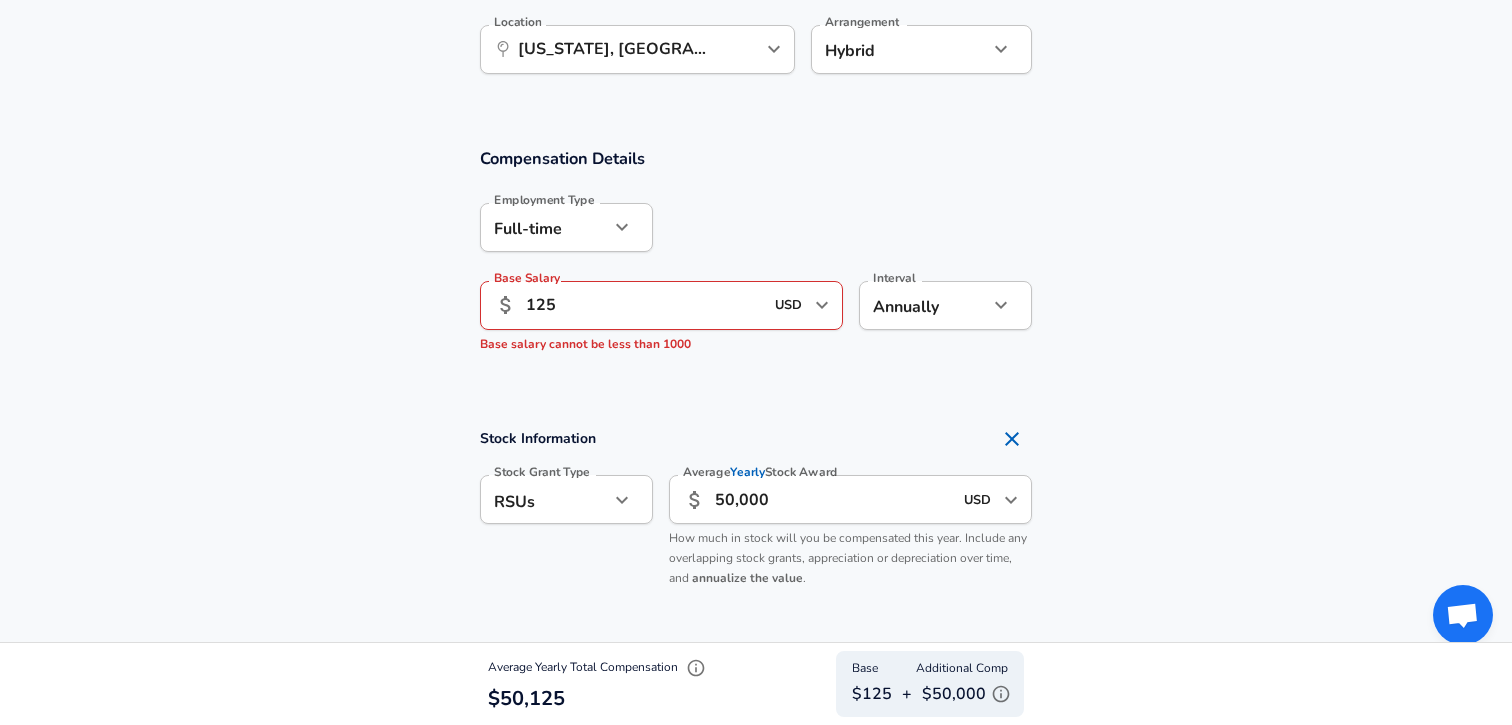 scroll, scrollTop: 1148, scrollLeft: 0, axis: vertical 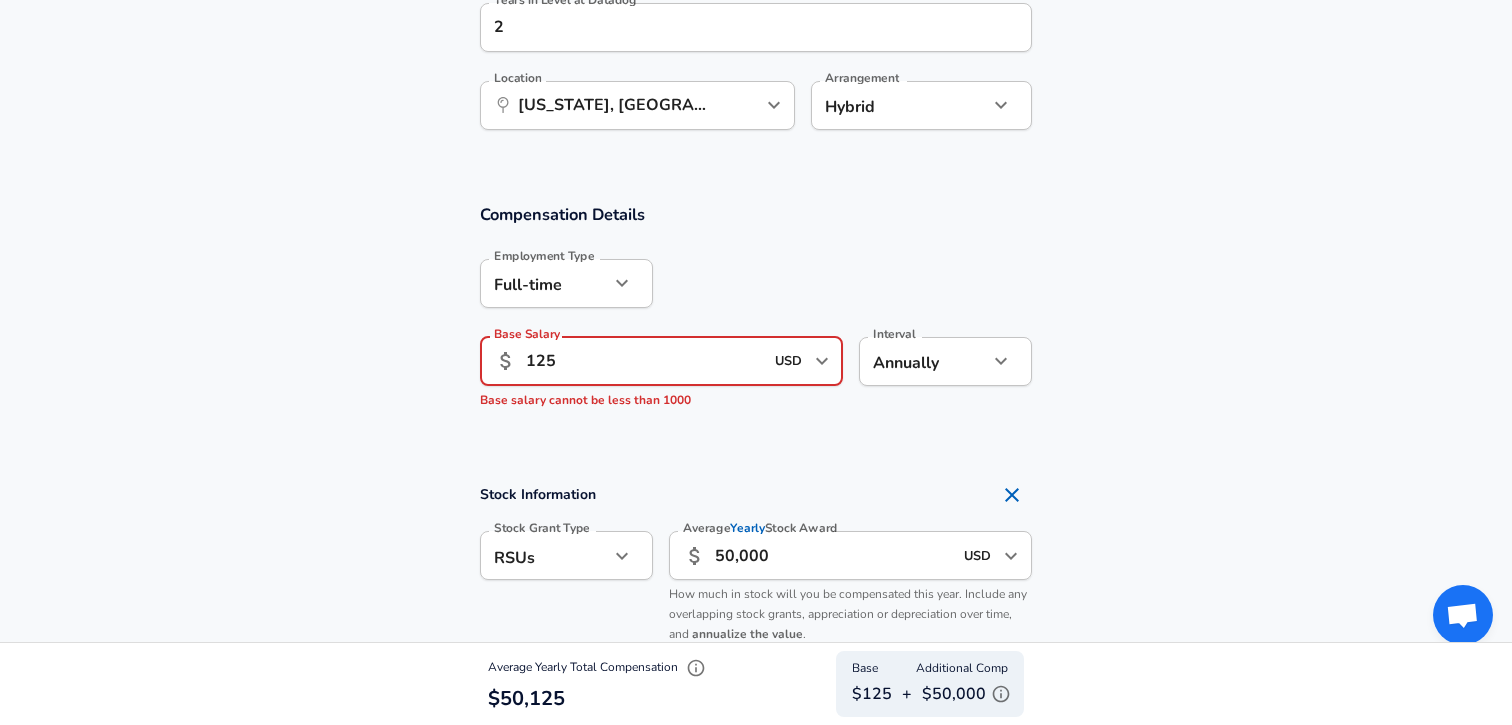click on "125" at bounding box center (644, 361) 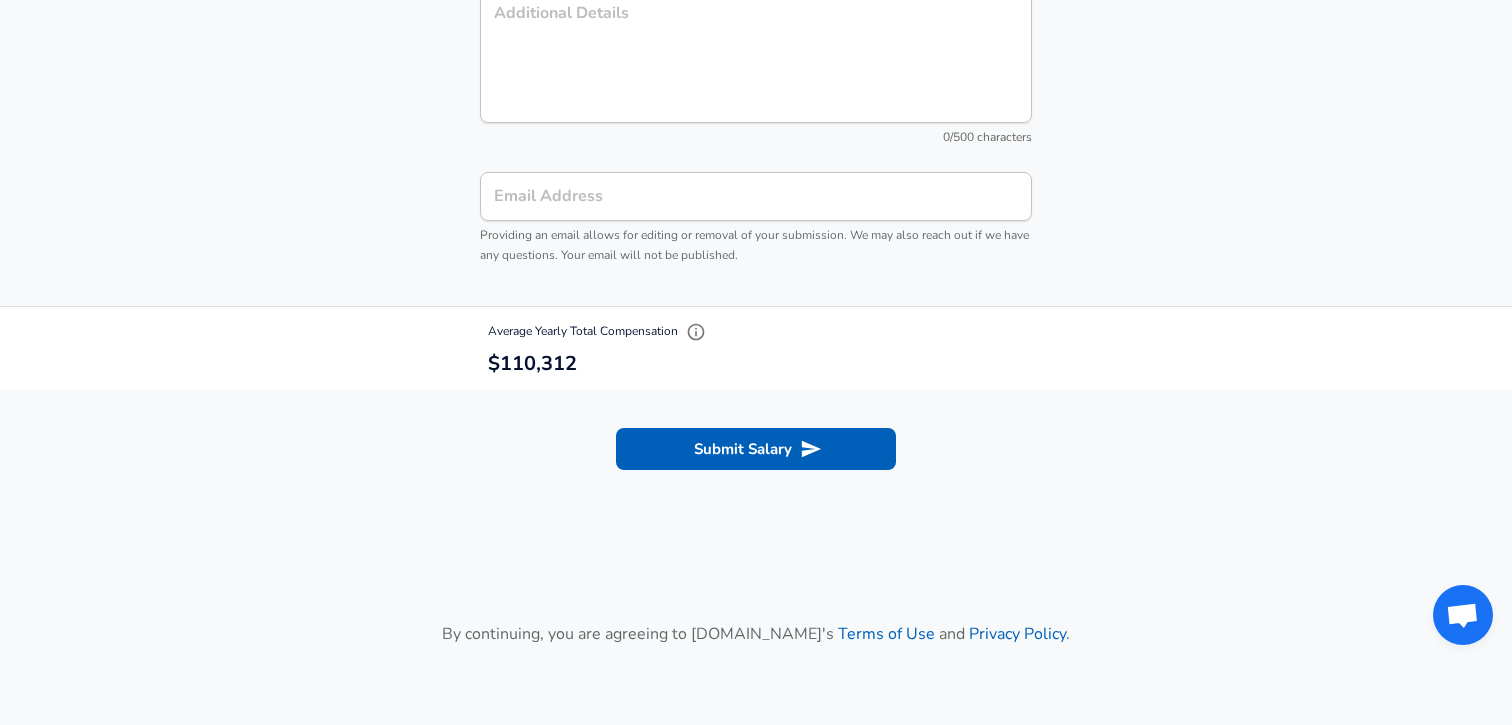 scroll, scrollTop: 2569, scrollLeft: 0, axis: vertical 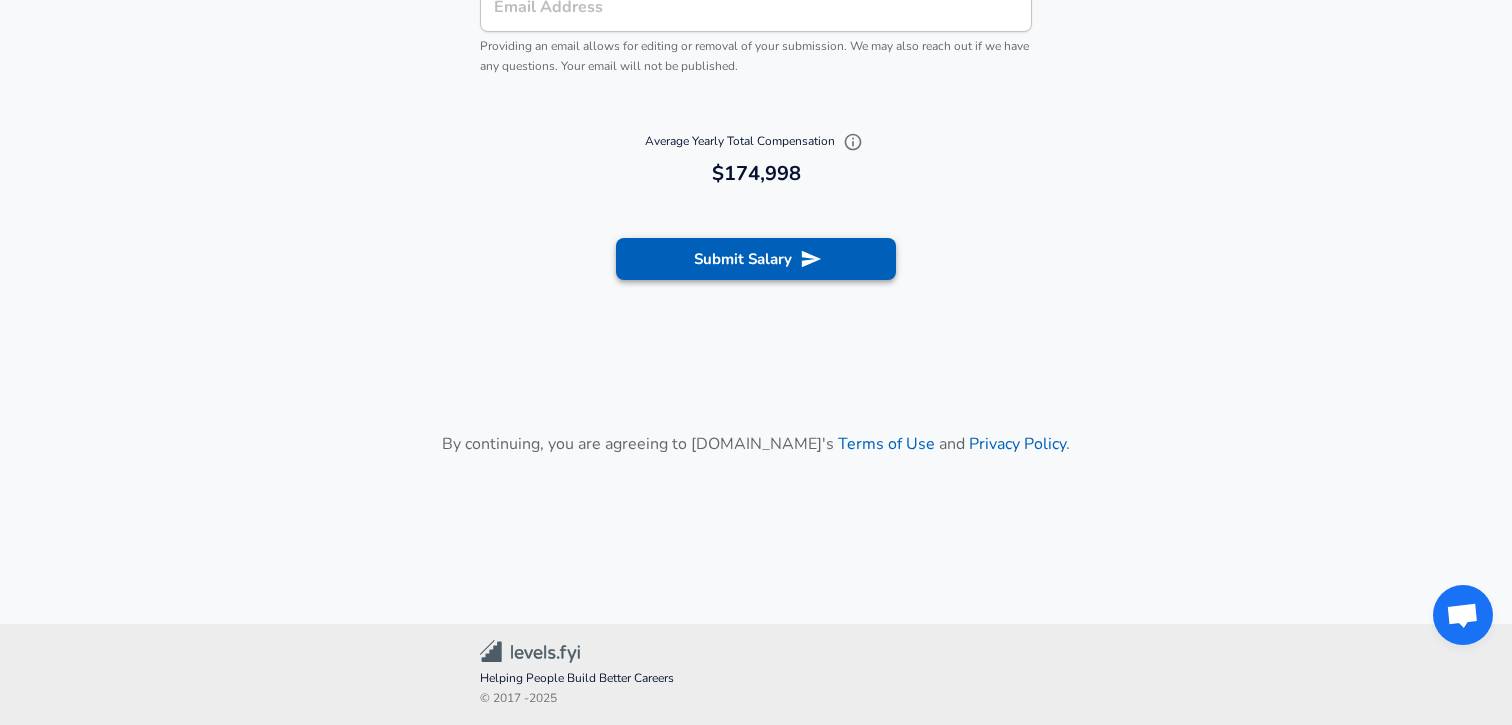 type on "125,000" 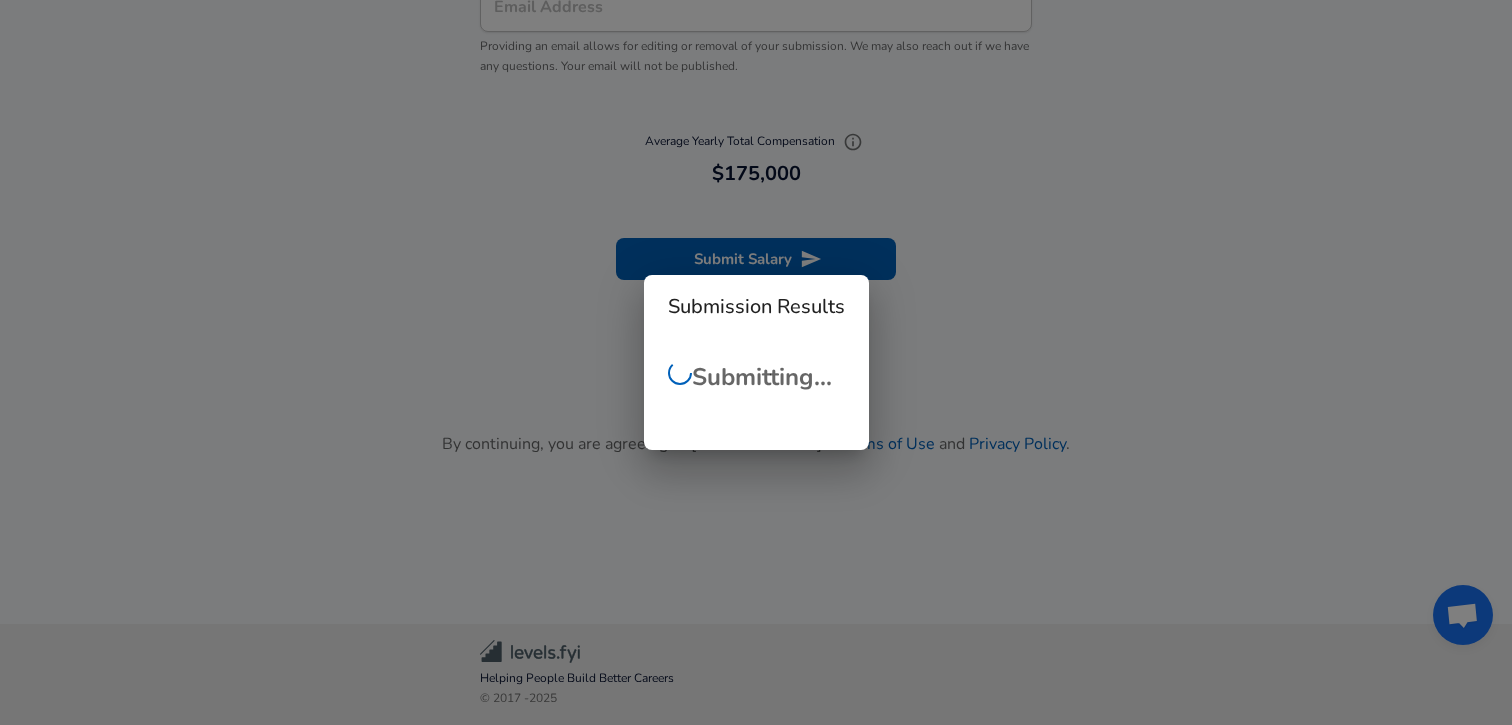 scroll, scrollTop: 2567, scrollLeft: 0, axis: vertical 